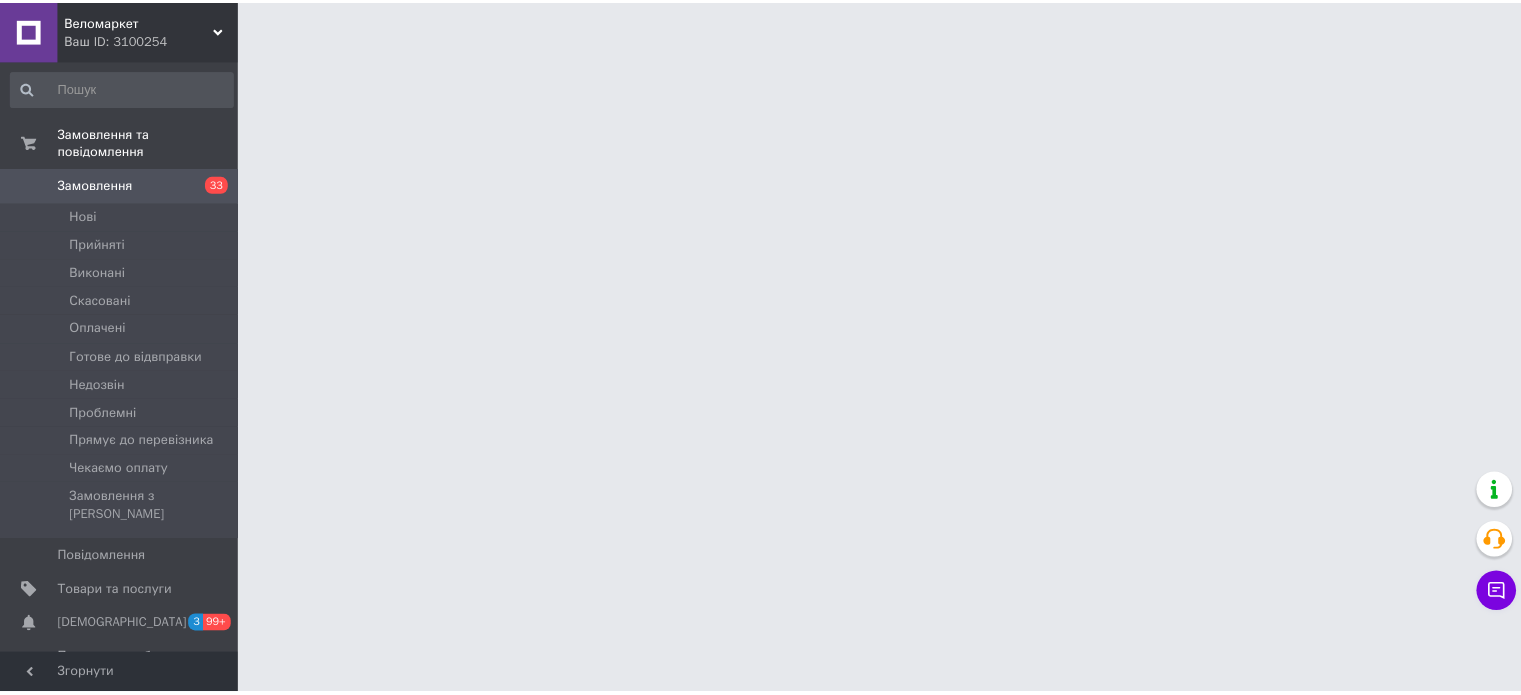 scroll, scrollTop: 0, scrollLeft: 0, axis: both 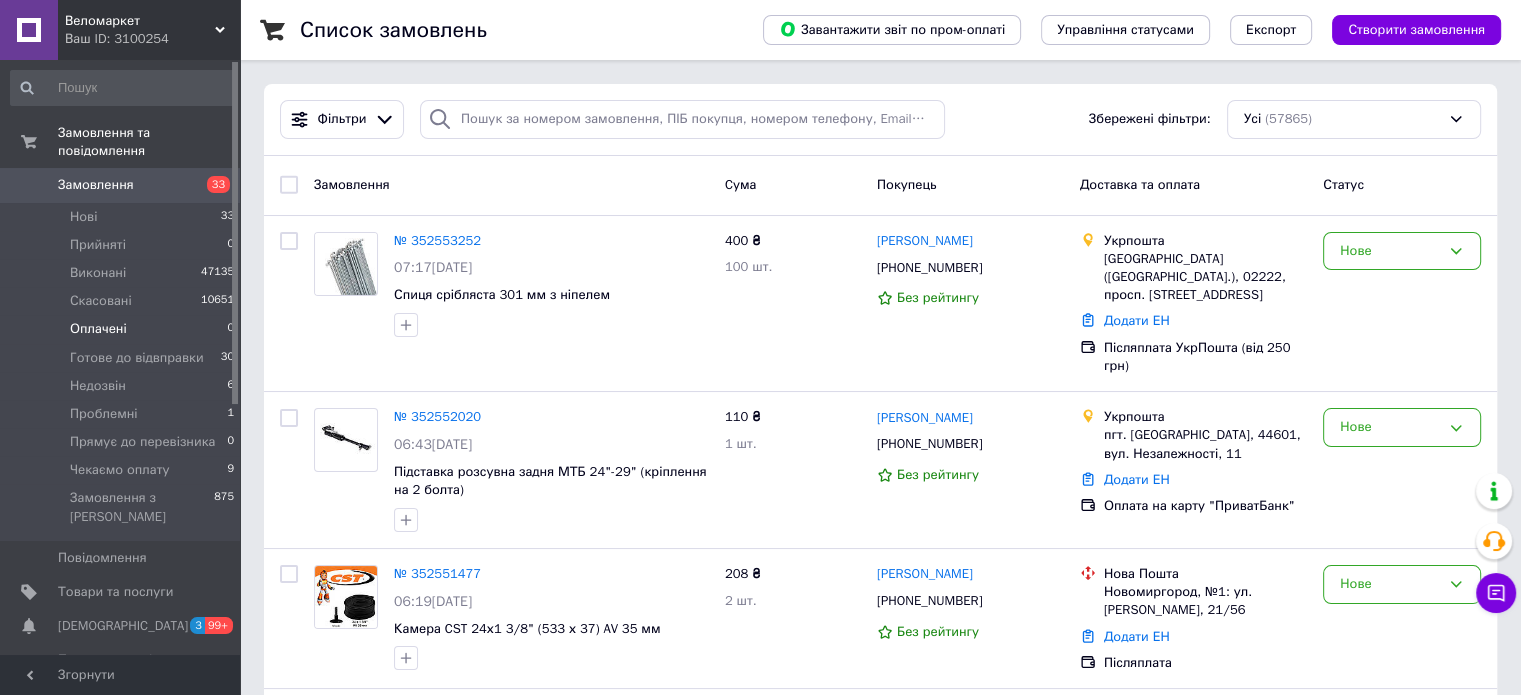 click on "Оплачені 0" at bounding box center [123, 329] 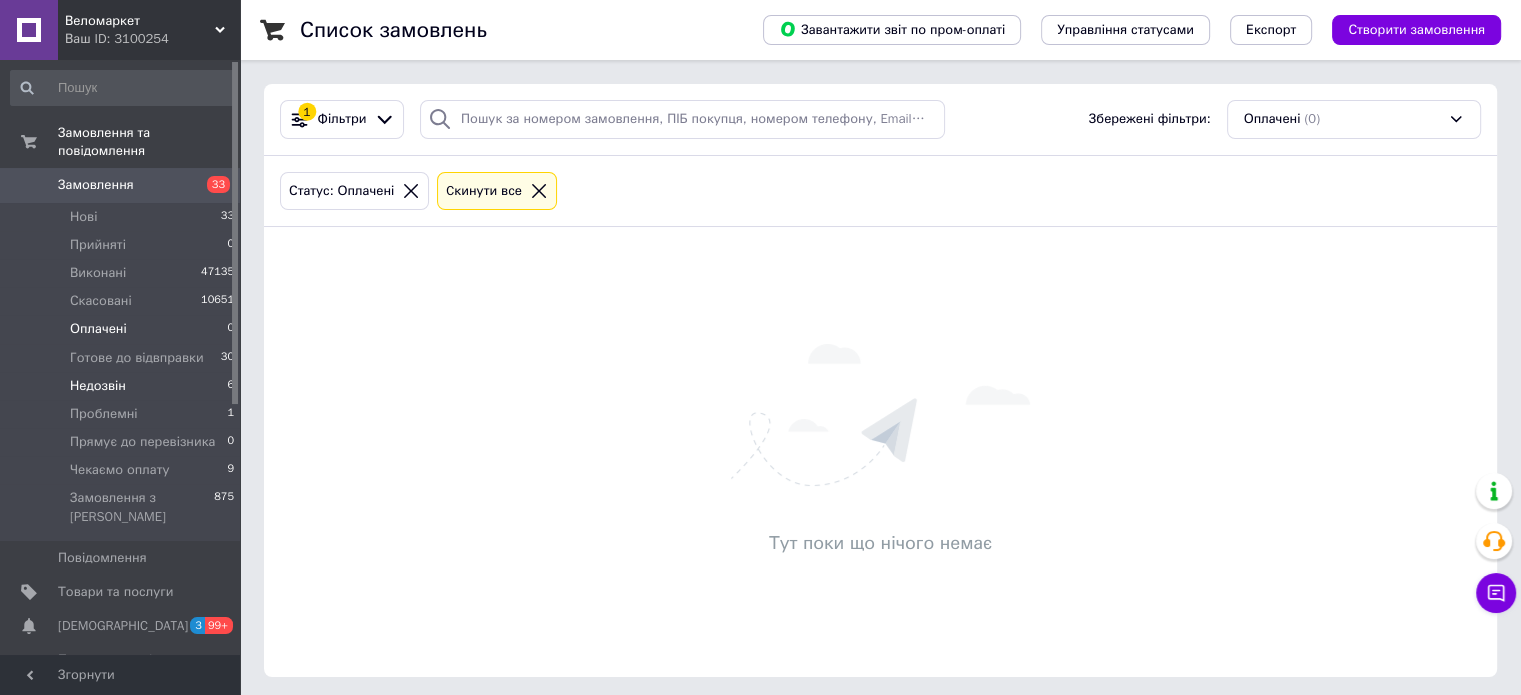 click on "Недозвін 6" at bounding box center (123, 386) 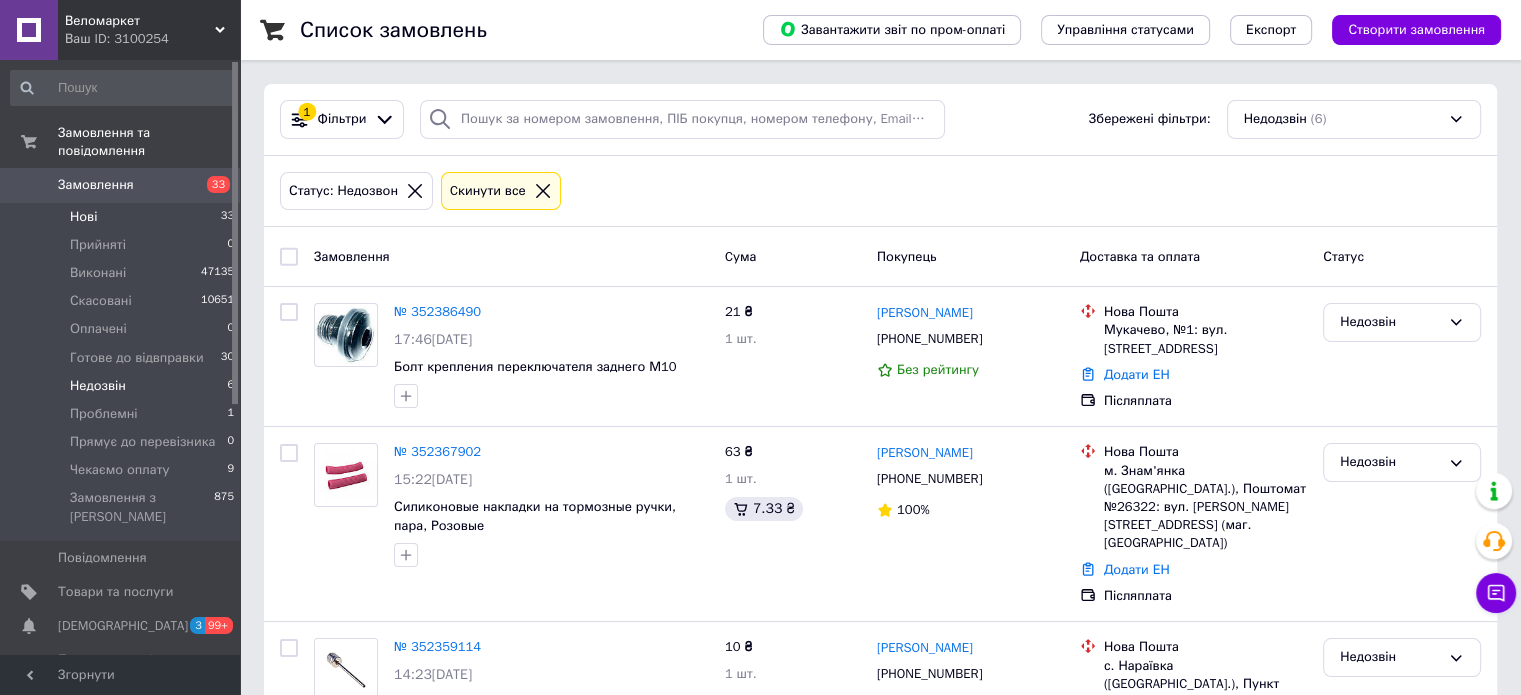 click on "Нові 33" at bounding box center (123, 217) 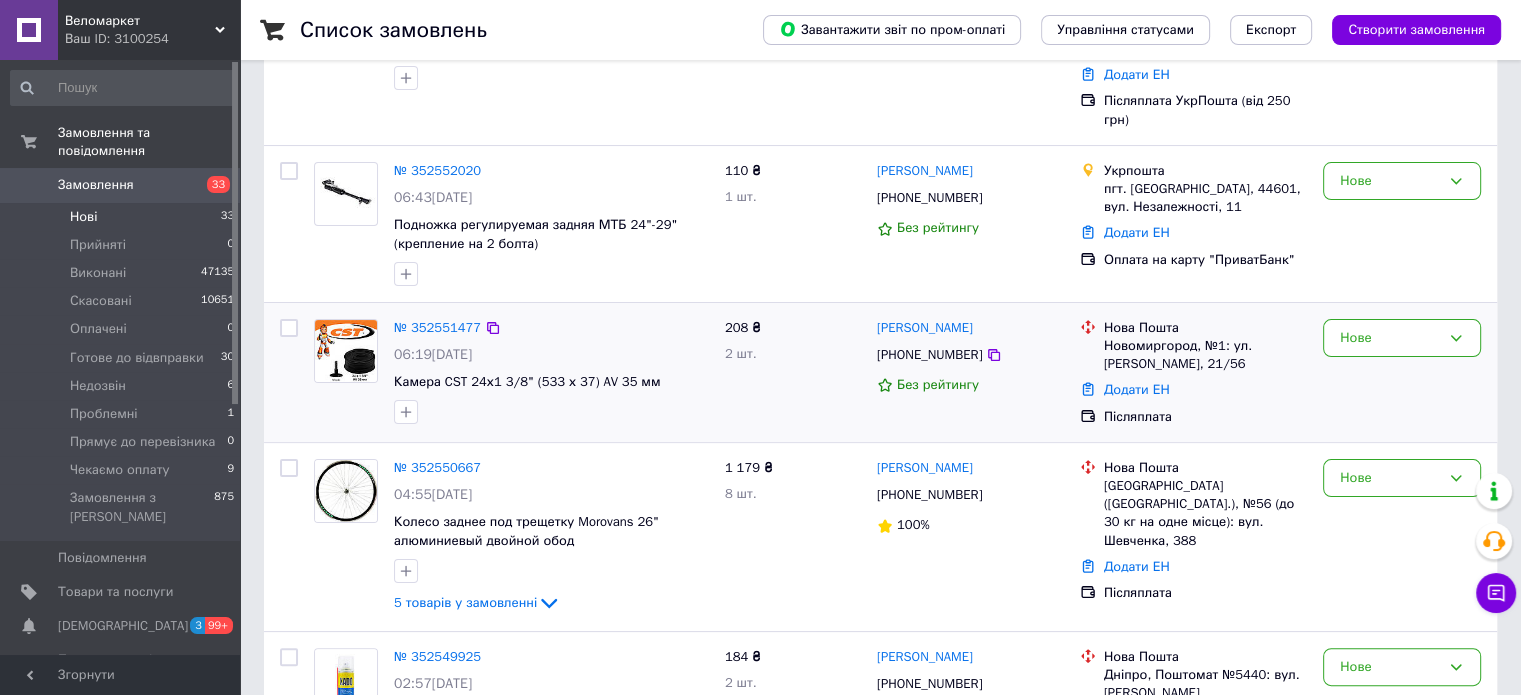 scroll, scrollTop: 500, scrollLeft: 0, axis: vertical 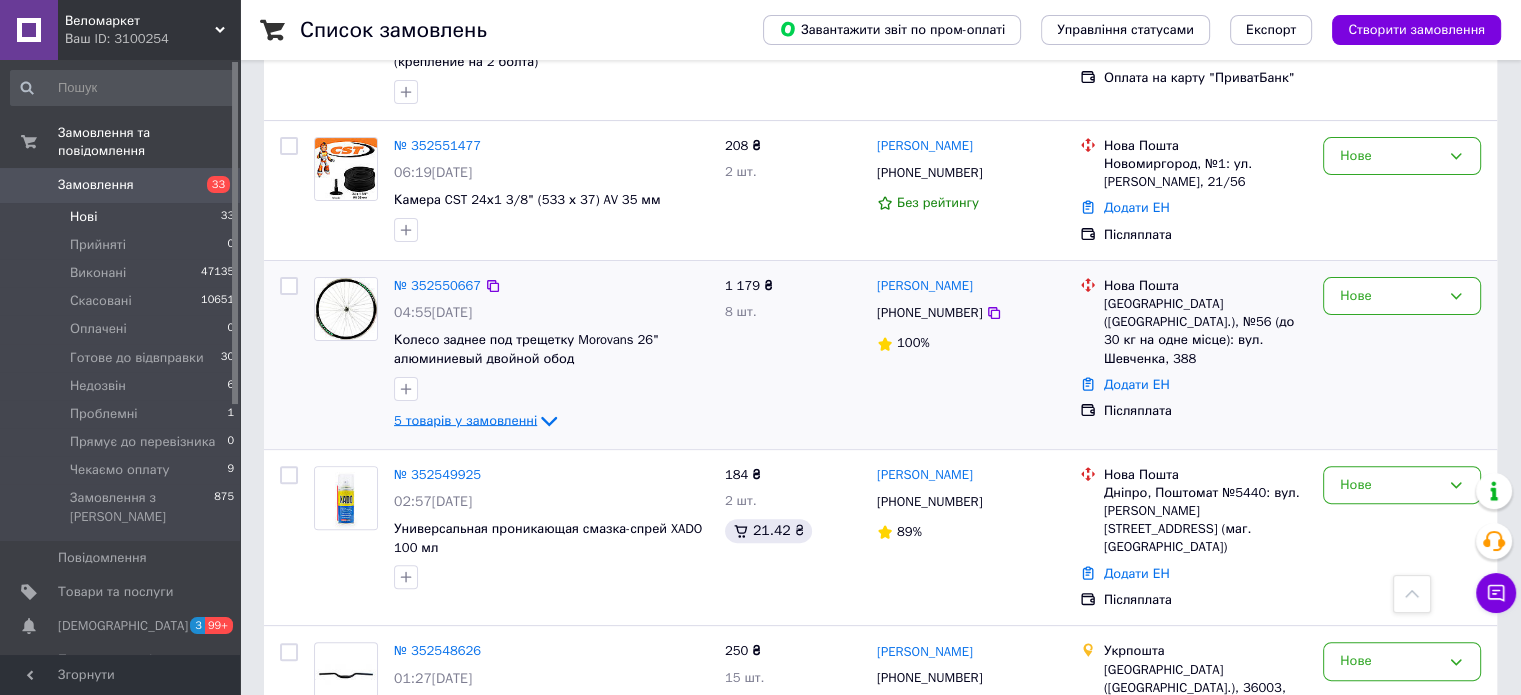 click on "5 товарів у замовленні" at bounding box center [465, 419] 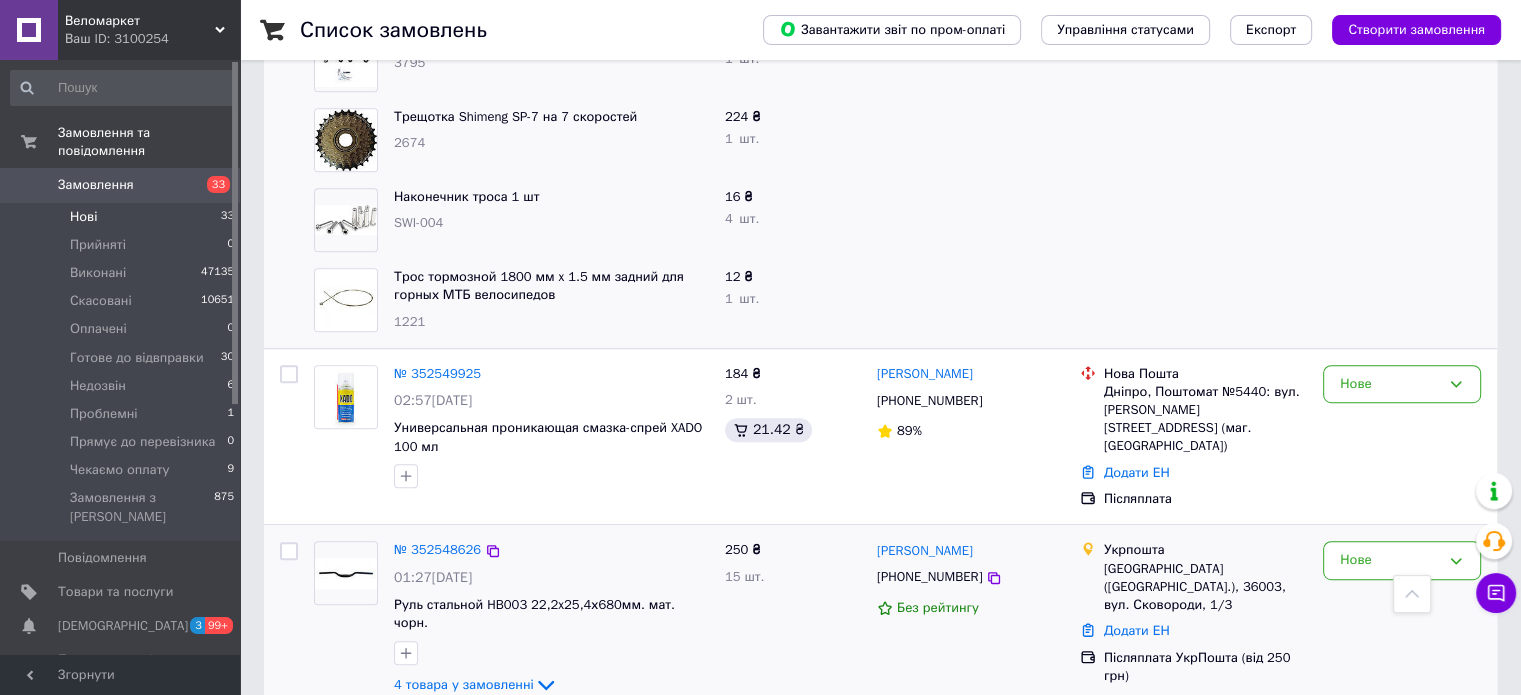 scroll, scrollTop: 1200, scrollLeft: 0, axis: vertical 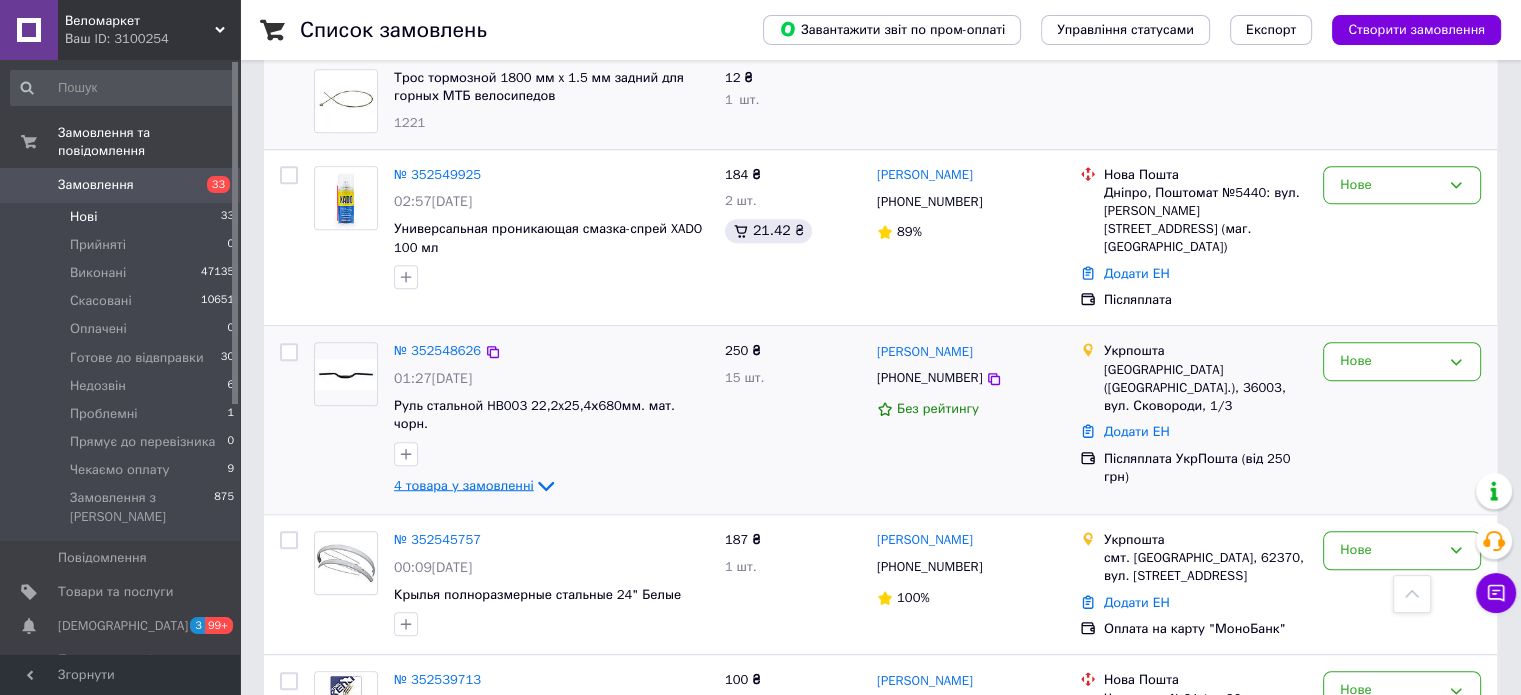 click on "4 товара у замовленні" at bounding box center (464, 485) 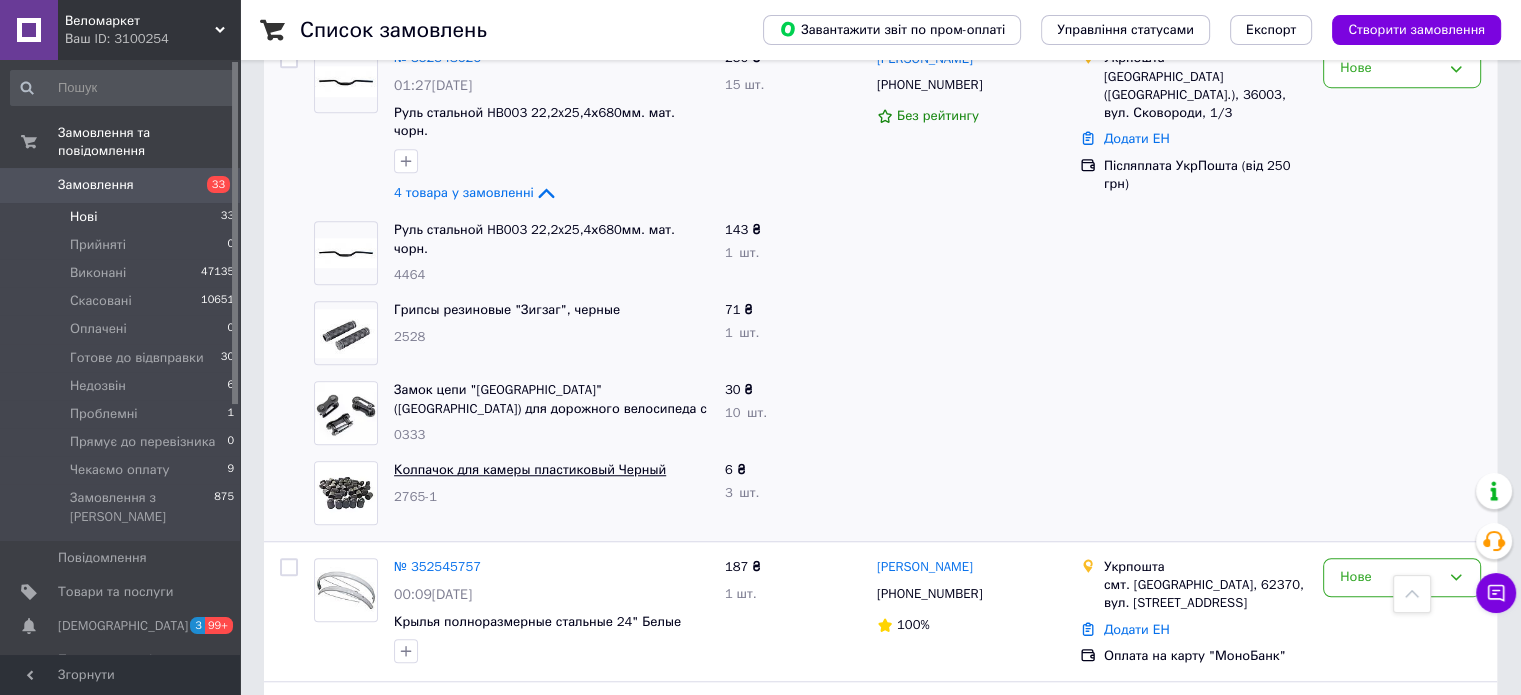 scroll, scrollTop: 1700, scrollLeft: 0, axis: vertical 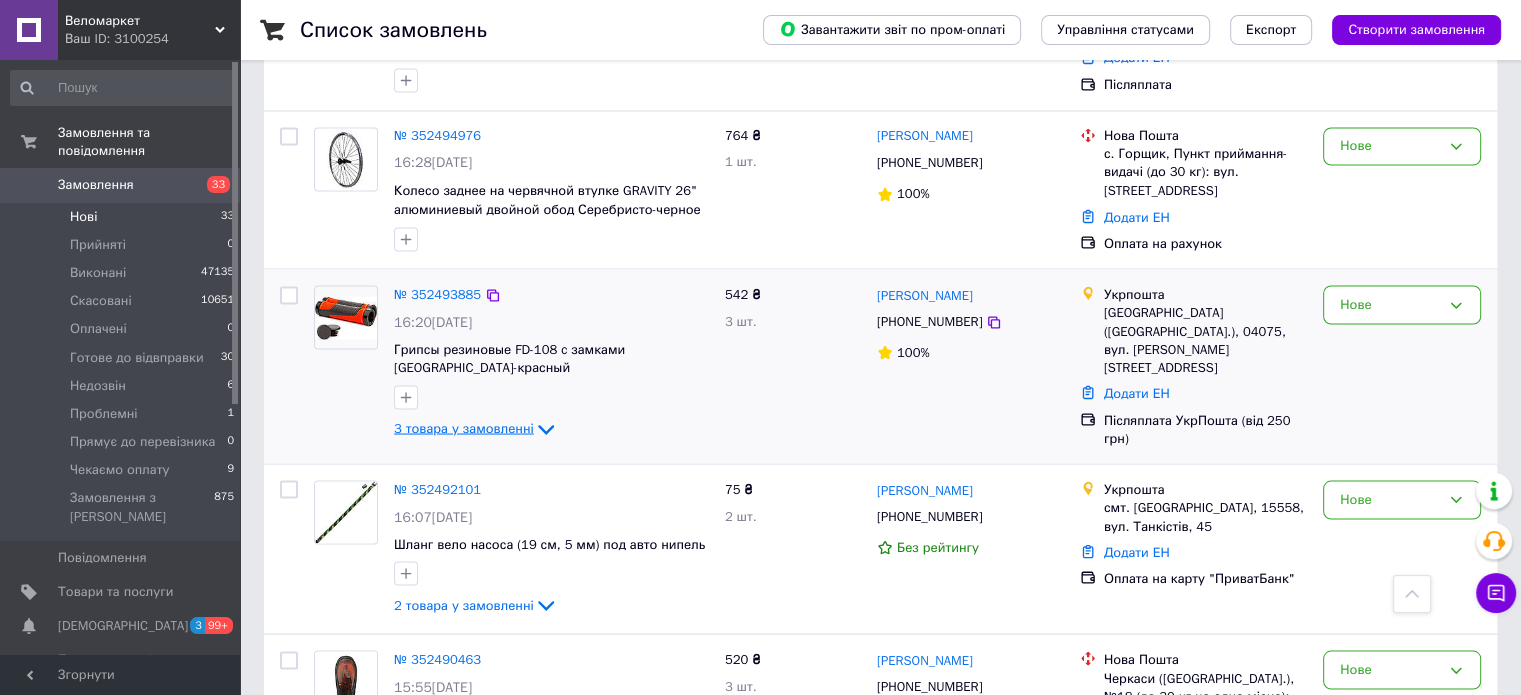 click on "3 товара у замовленні" at bounding box center (464, 428) 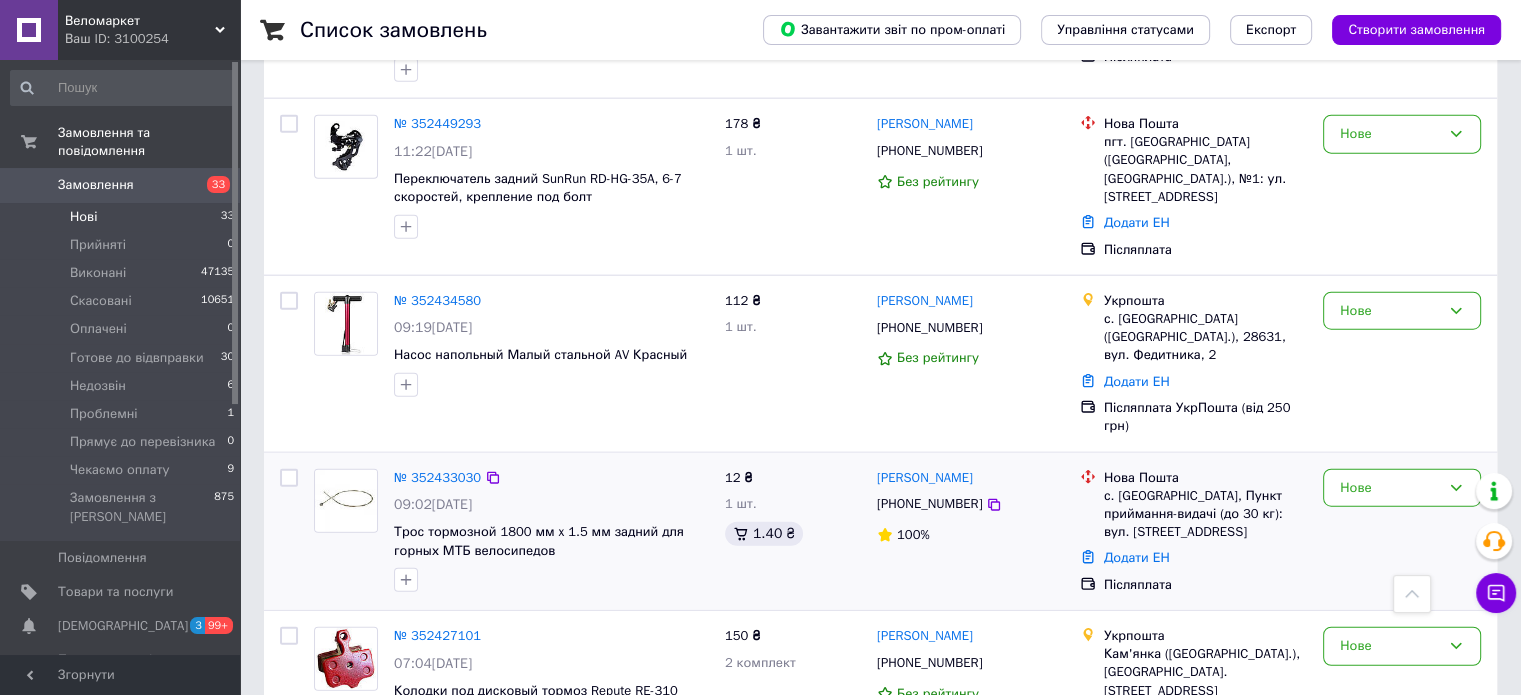 scroll, scrollTop: 4812, scrollLeft: 0, axis: vertical 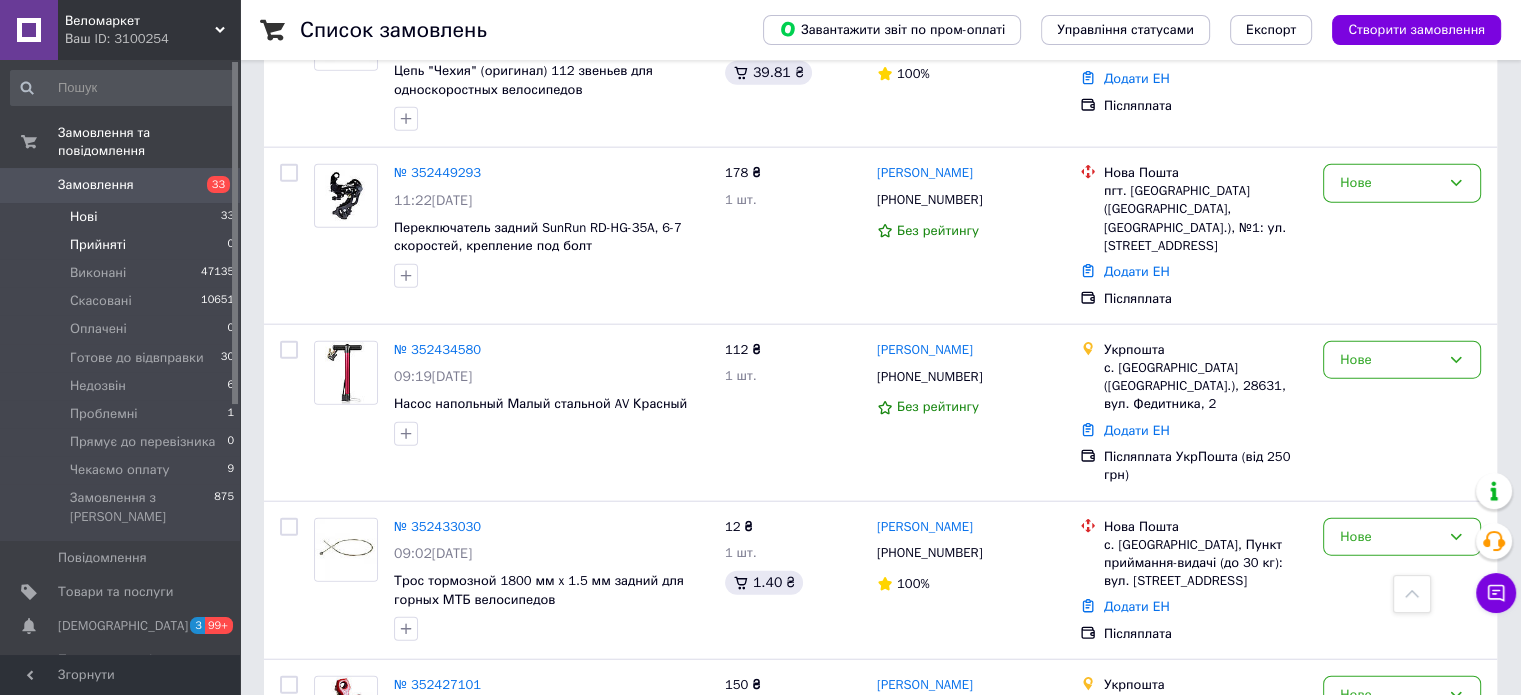 click on "Прийняті 0" at bounding box center [123, 245] 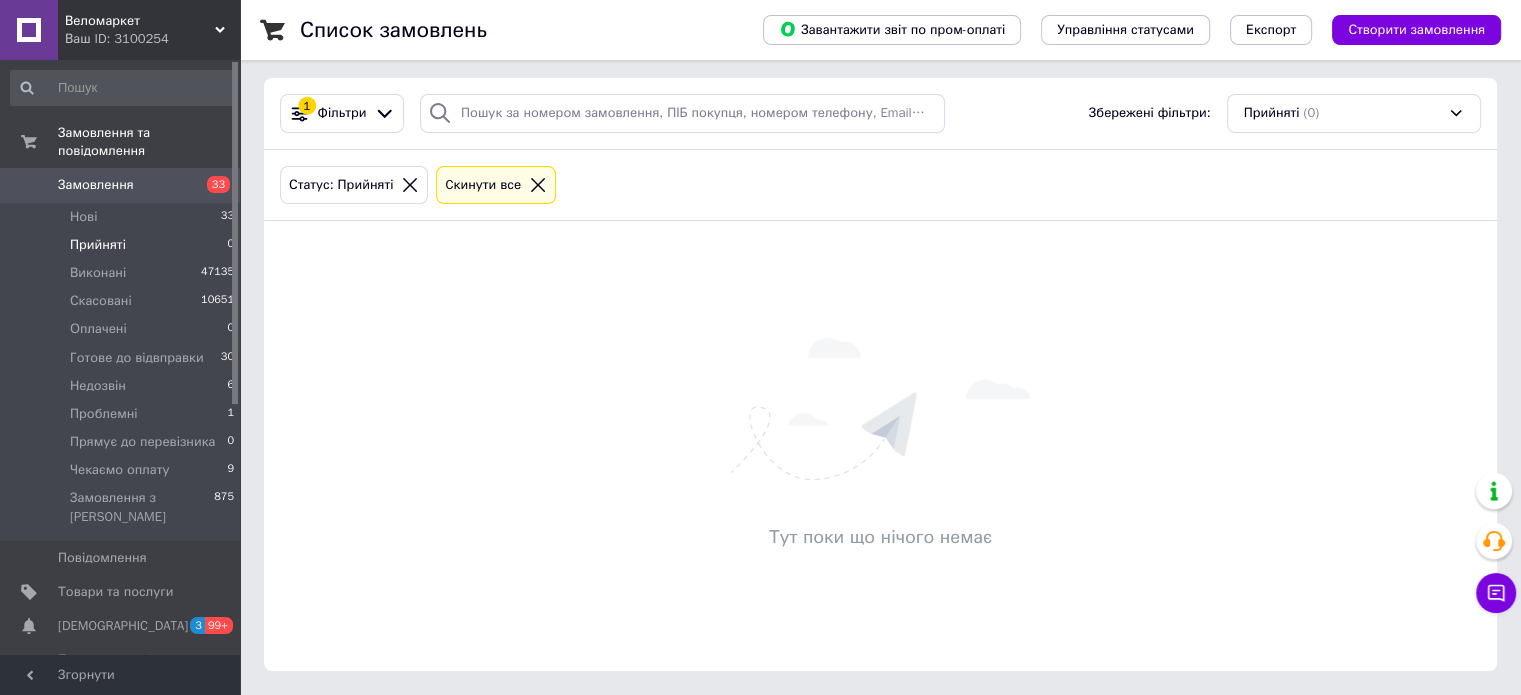 scroll, scrollTop: 0, scrollLeft: 0, axis: both 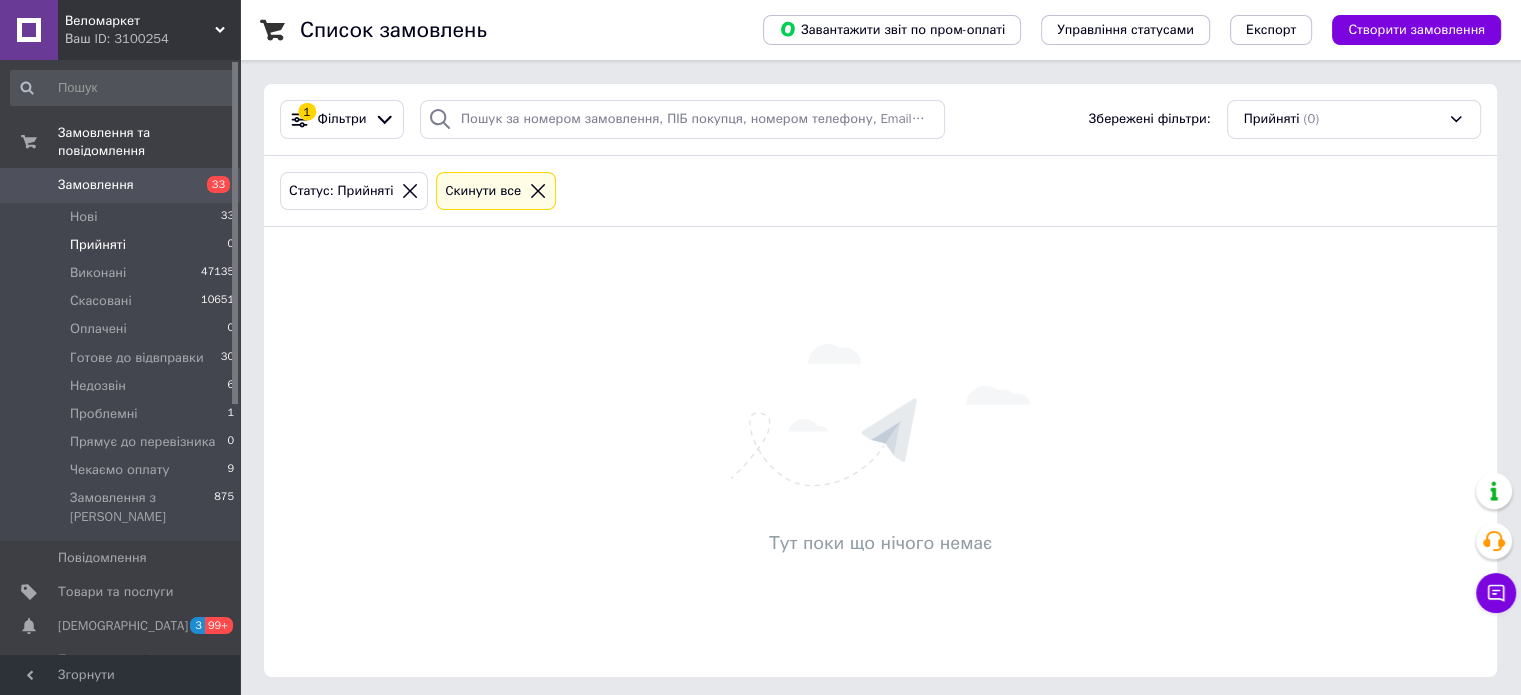 click on "Ваш ID: 3100254" at bounding box center (152, 39) 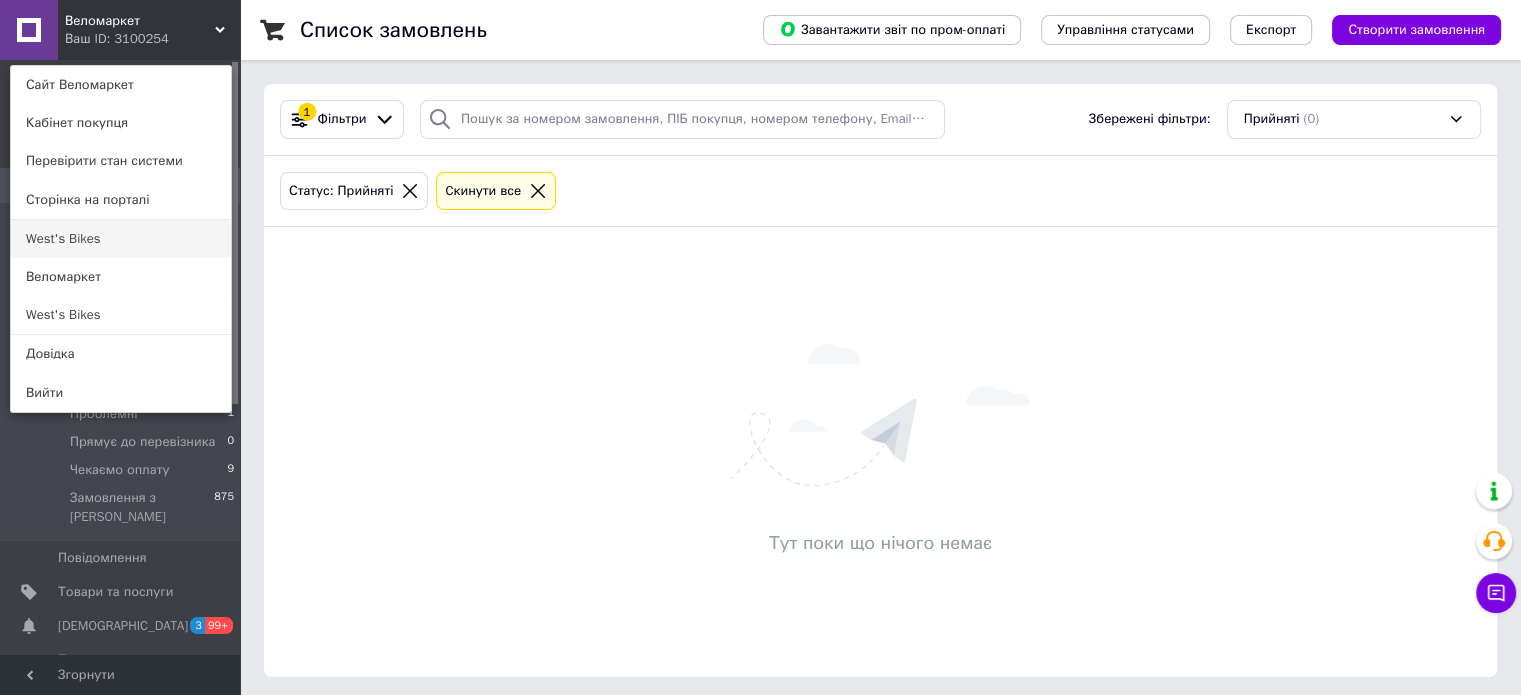 click on "West's Bikes" at bounding box center (121, 239) 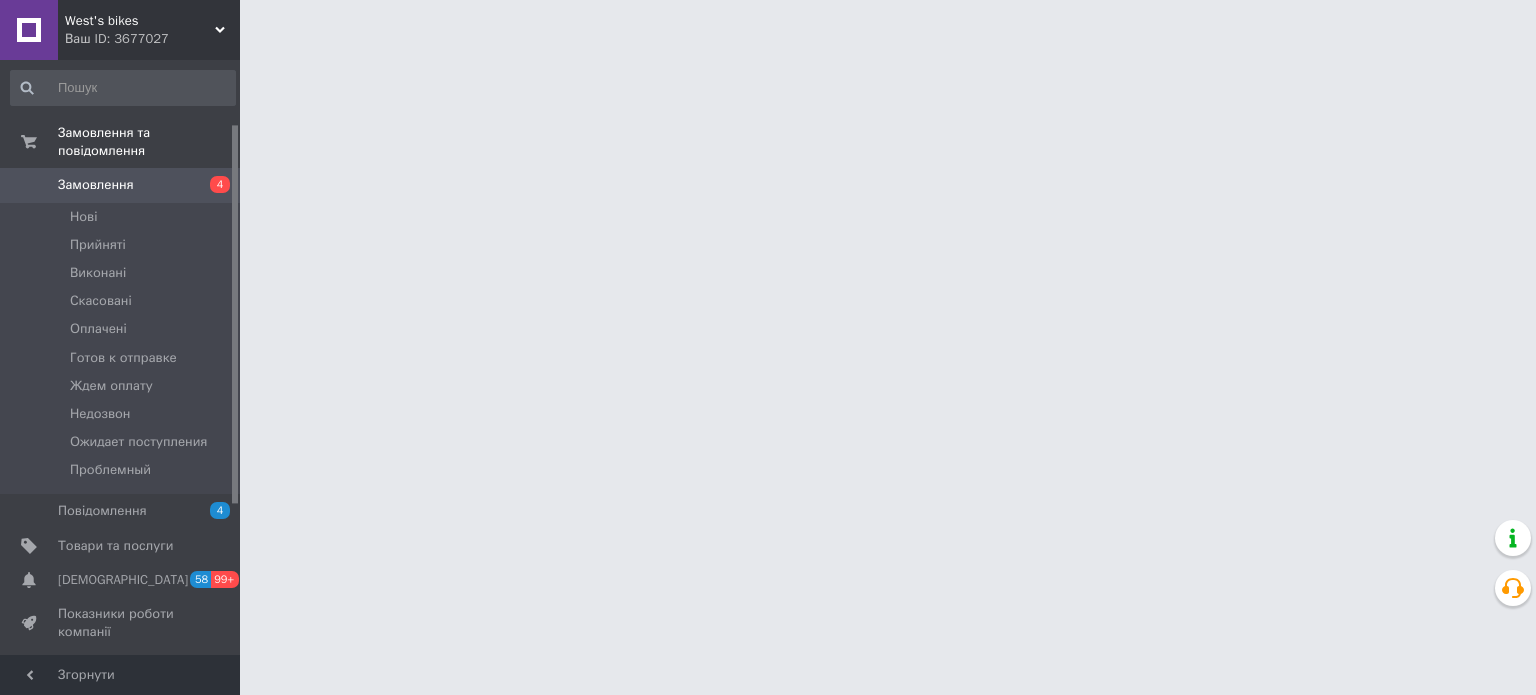 scroll, scrollTop: 0, scrollLeft: 0, axis: both 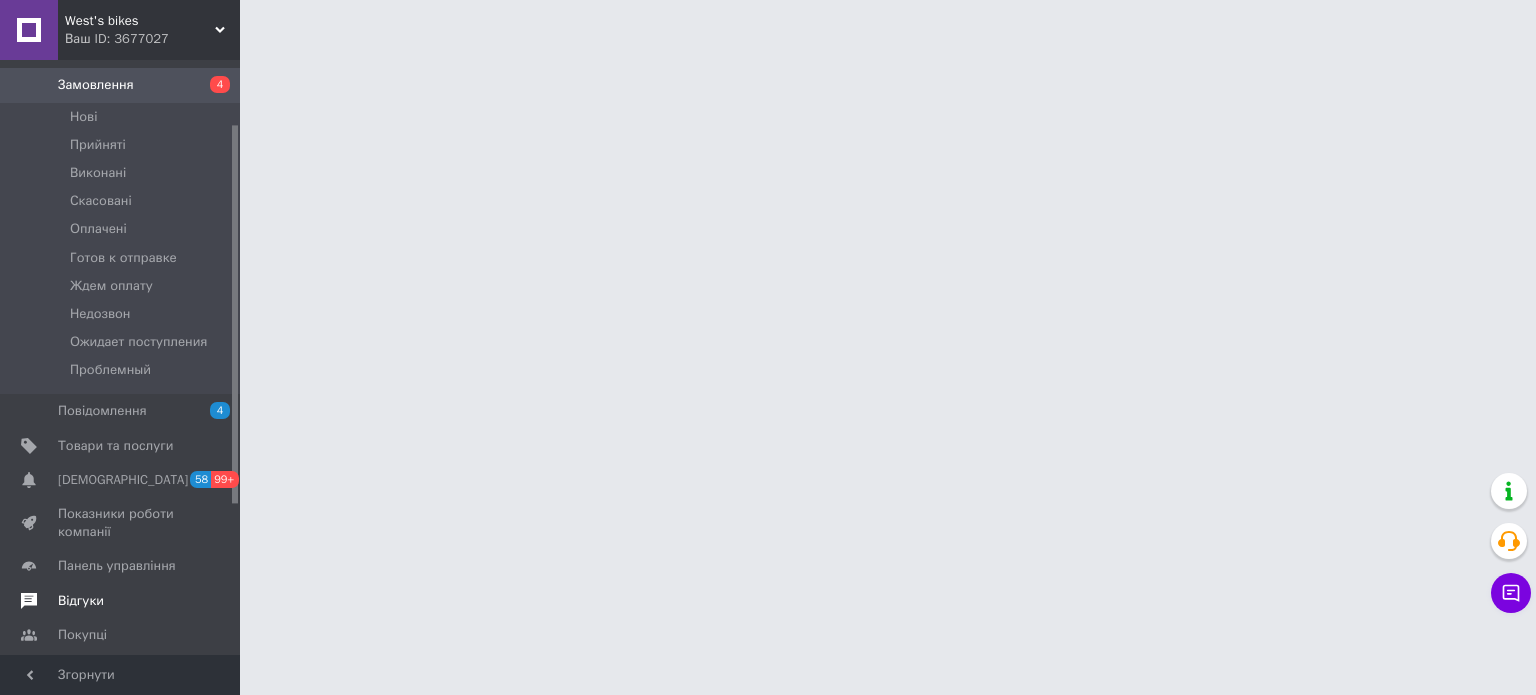 click on "Відгуки" at bounding box center [123, 601] 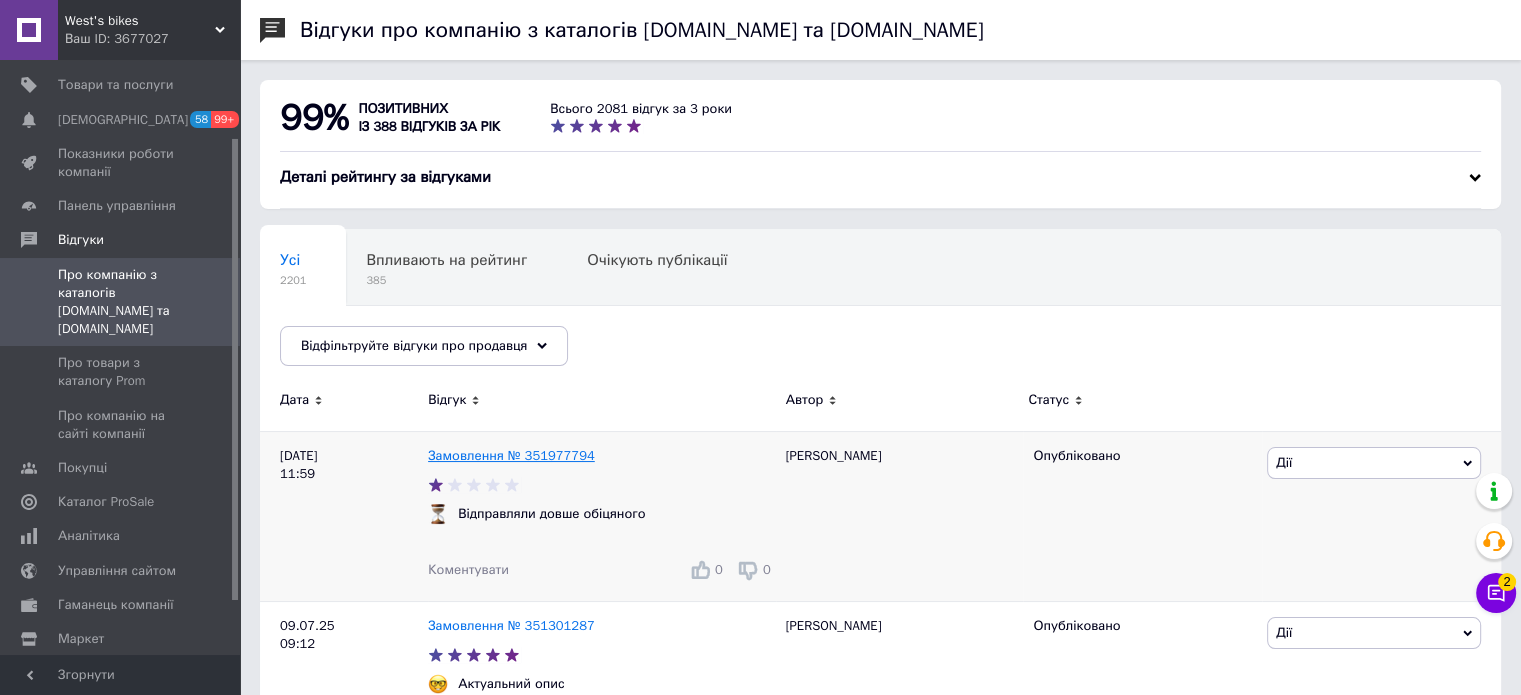 click on "Замовлення № 351977794" at bounding box center (511, 455) 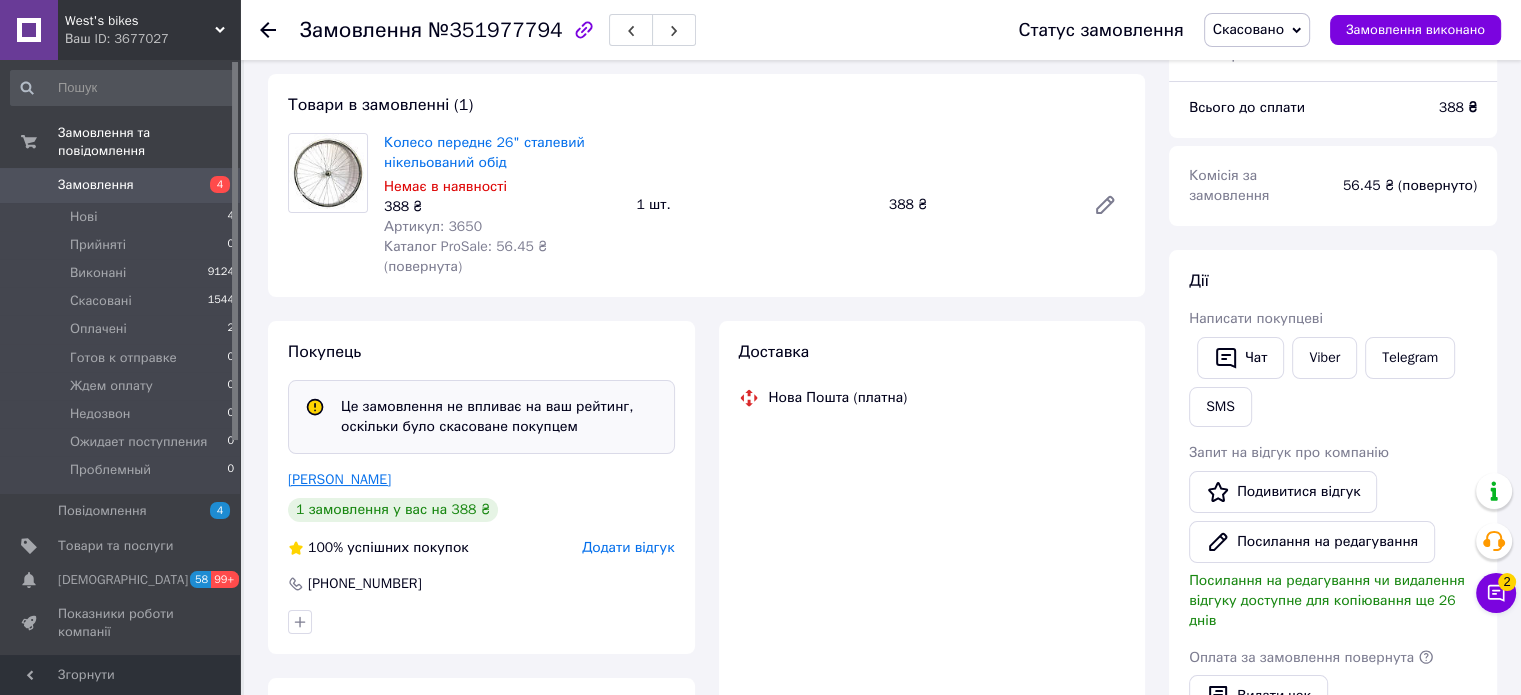 scroll, scrollTop: 200, scrollLeft: 0, axis: vertical 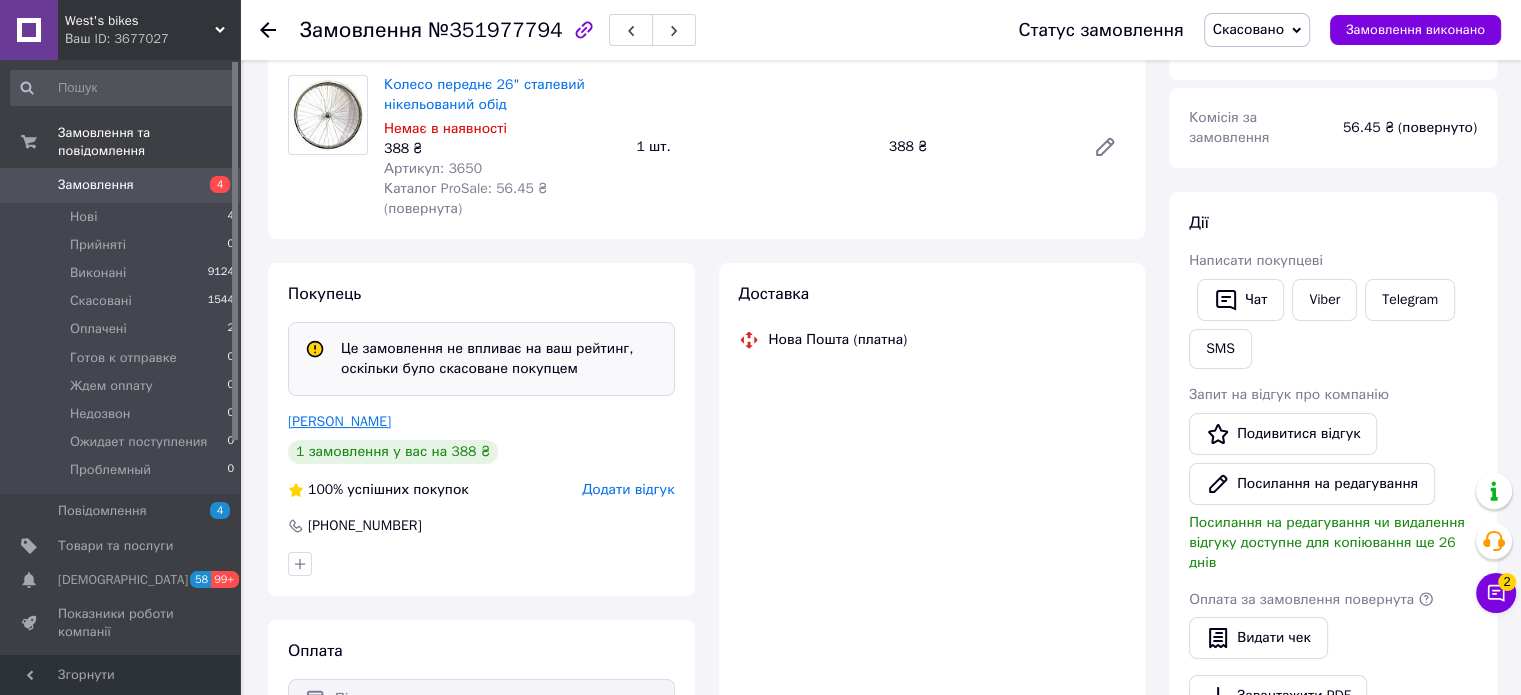 click on "Це замовлення не впливає на ваш рейтинг, оскільки було скасоване покупцем" at bounding box center [481, 359] 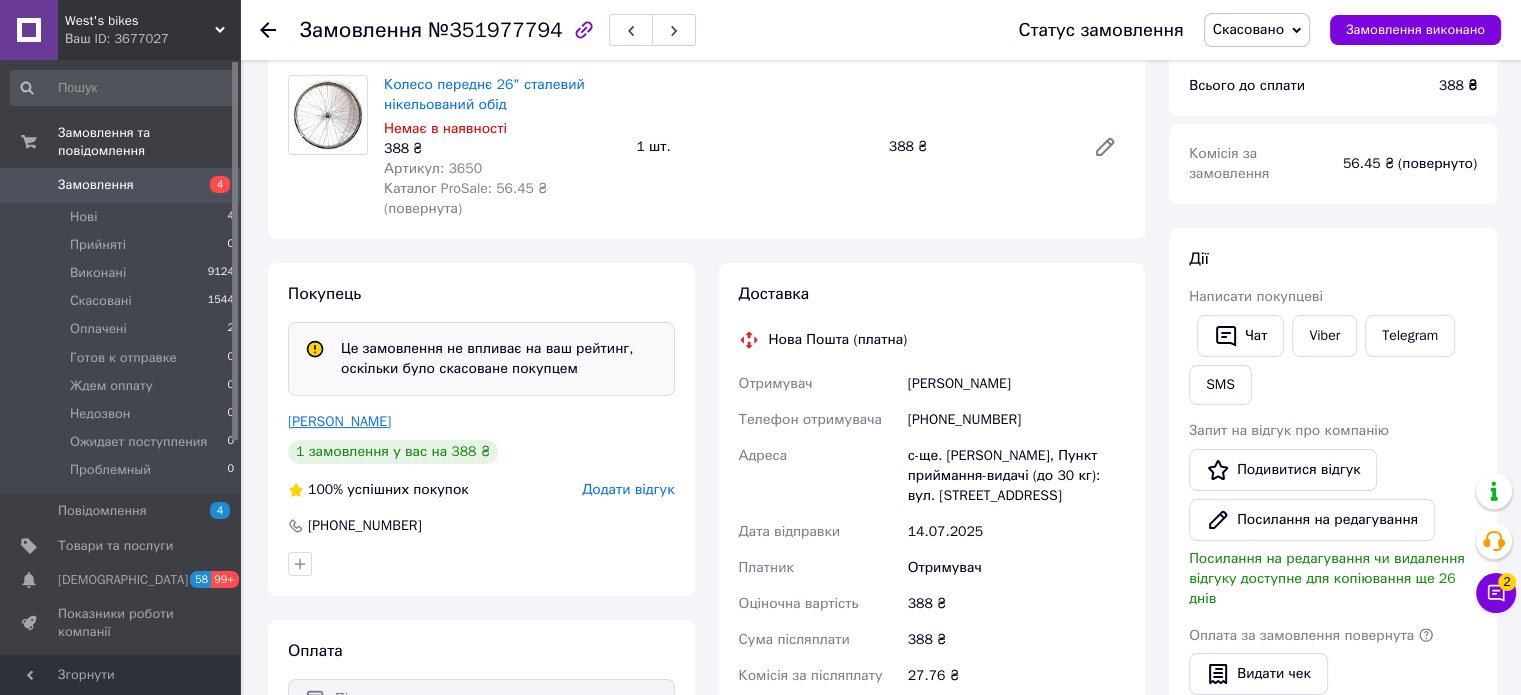 click on "[PERSON_NAME]" at bounding box center (339, 421) 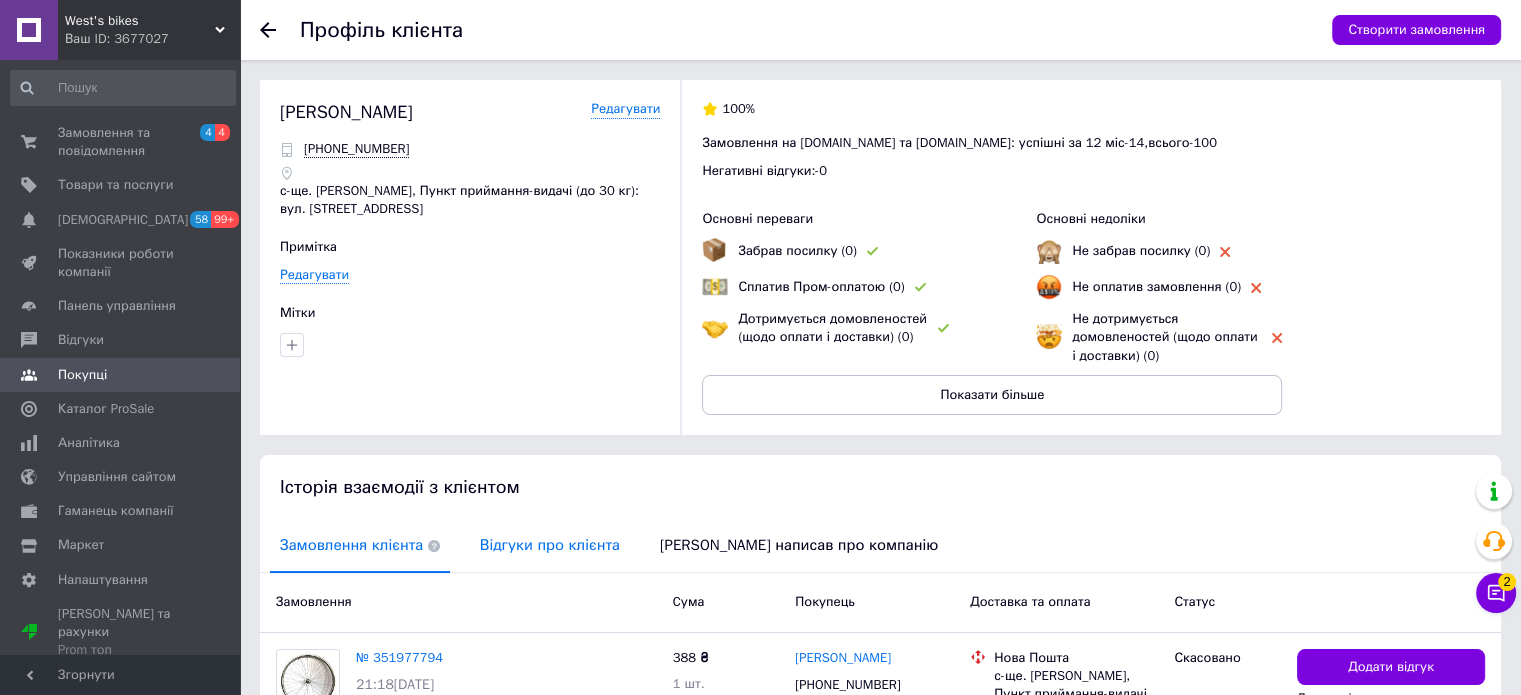 drag, startPoint x: 520, startPoint y: 545, endPoint x: 523, endPoint y: 534, distance: 11.401754 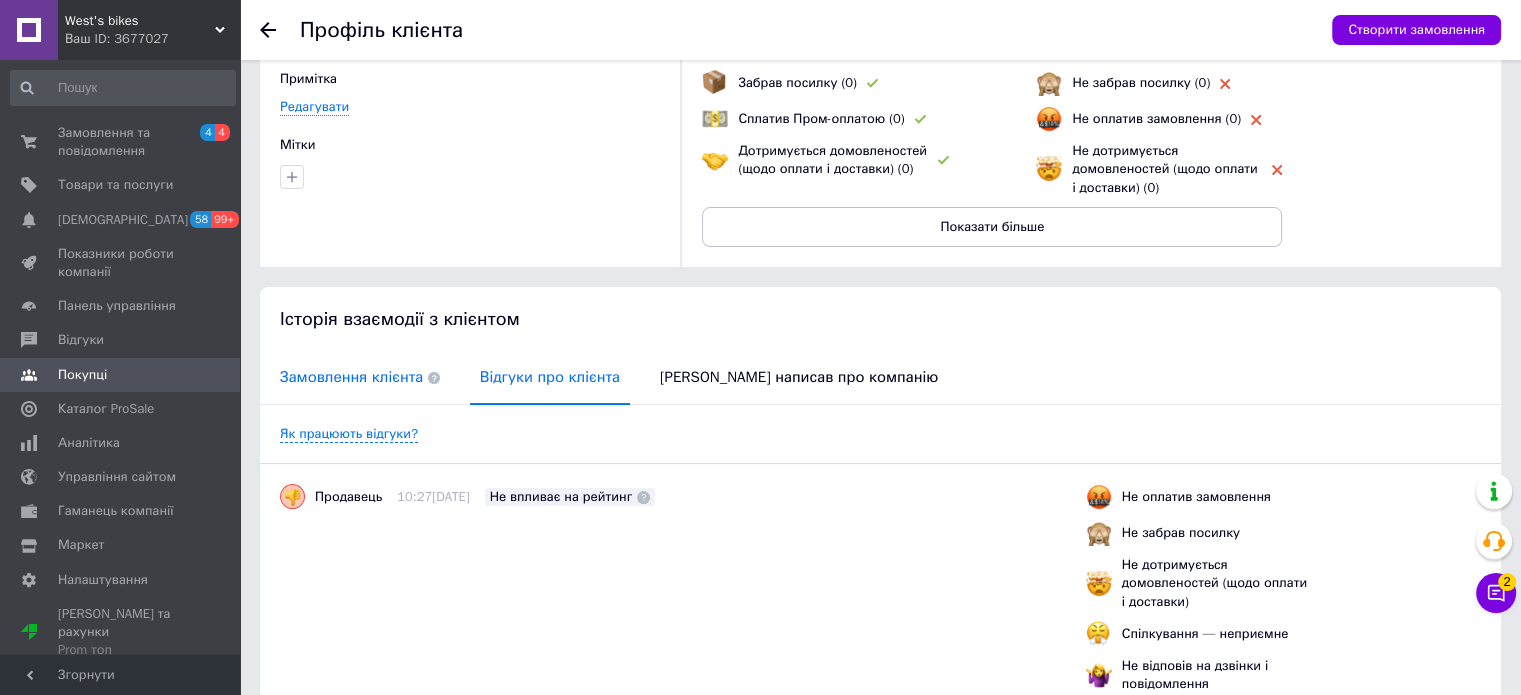 click on "Замовлення клієнта" at bounding box center [360, 377] 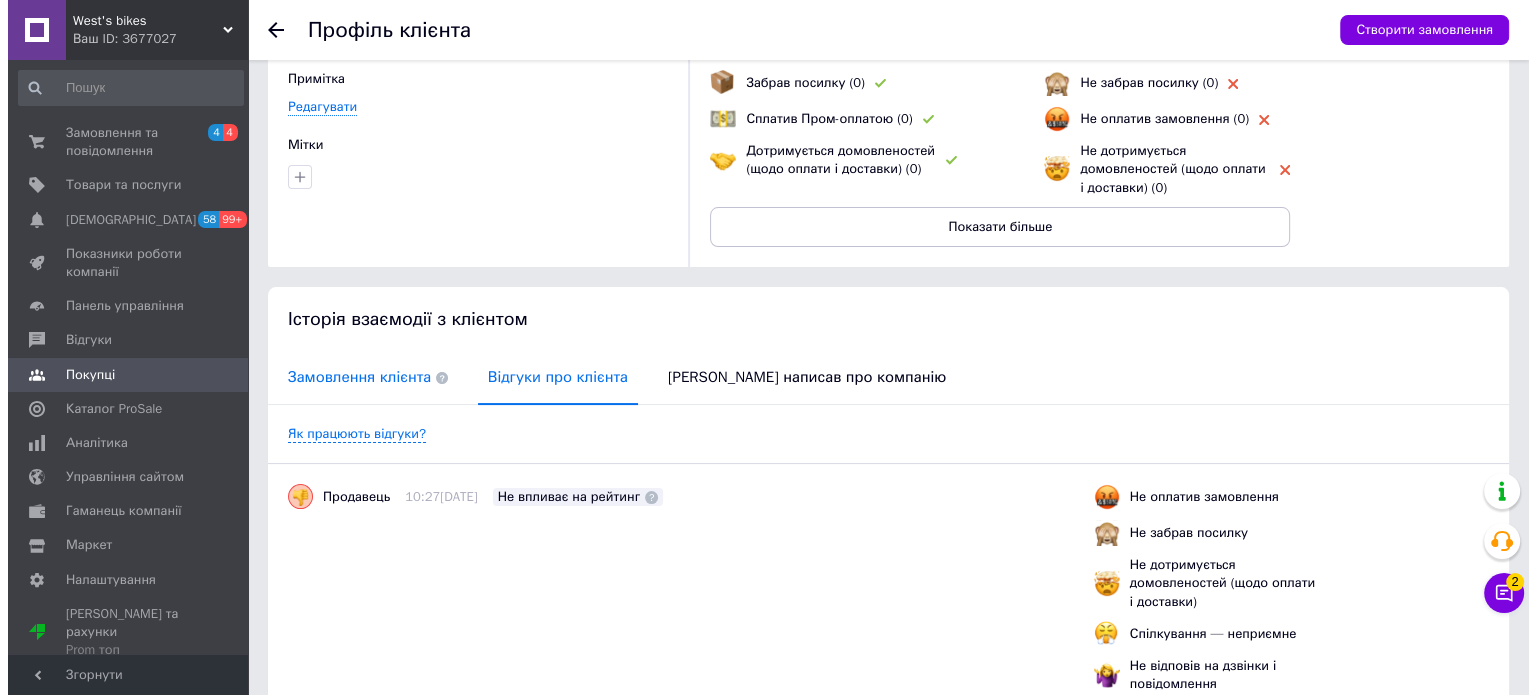 scroll, scrollTop: 153, scrollLeft: 0, axis: vertical 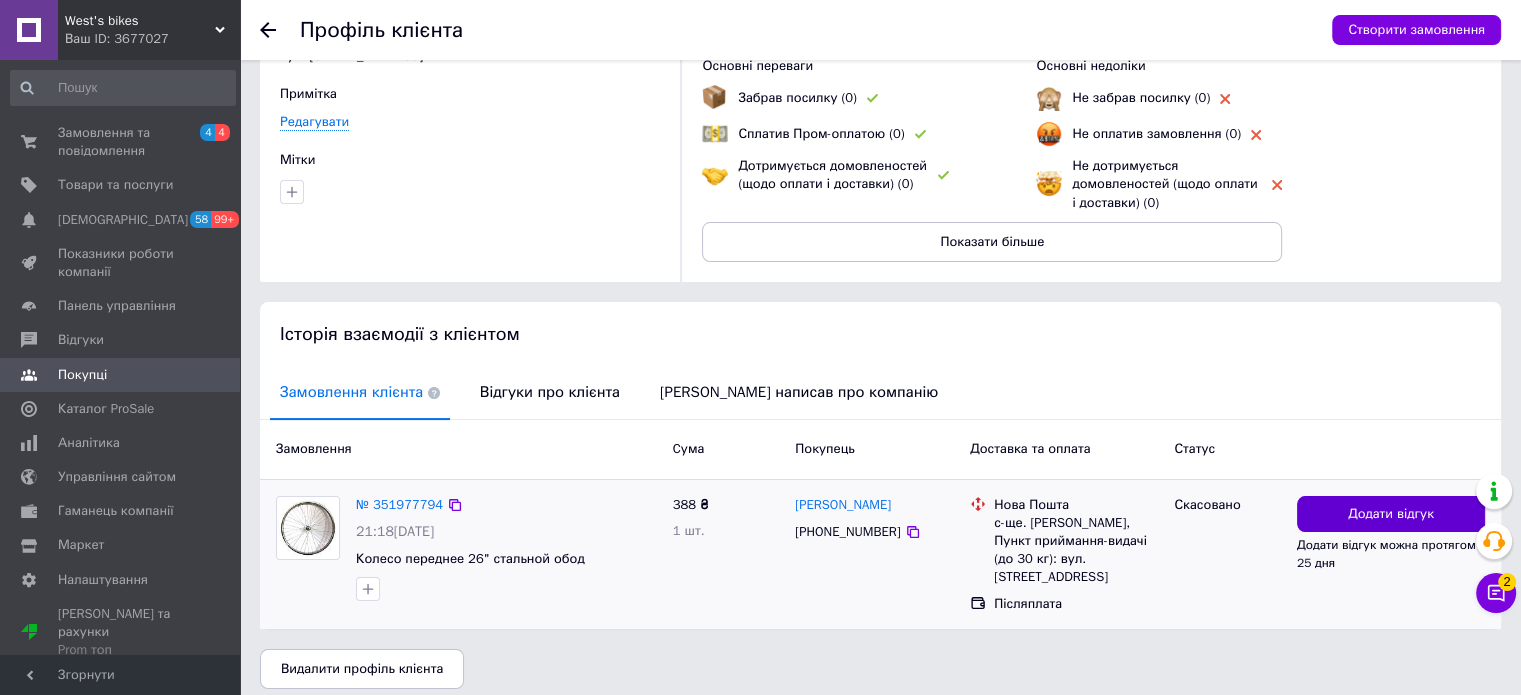 click on "Додати відгук" at bounding box center [1391, 514] 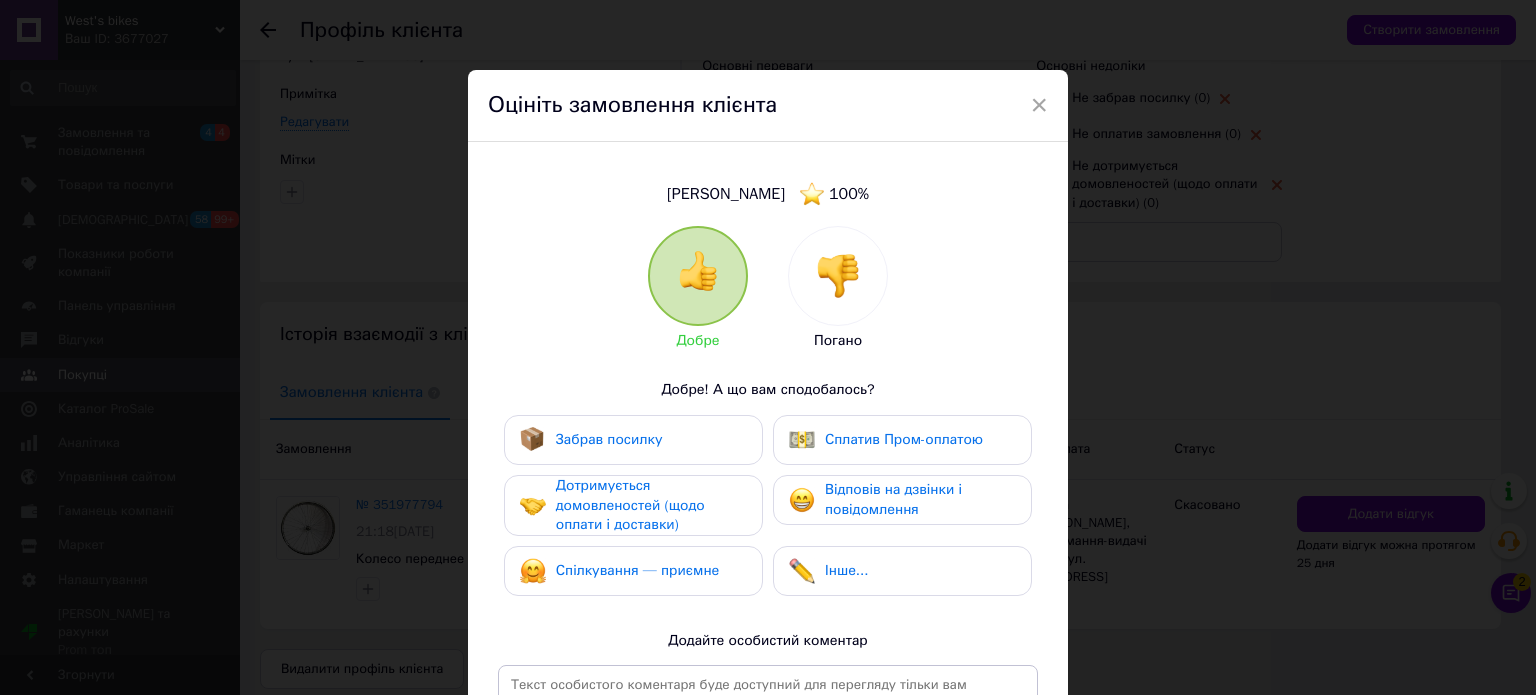 click at bounding box center [838, 276] 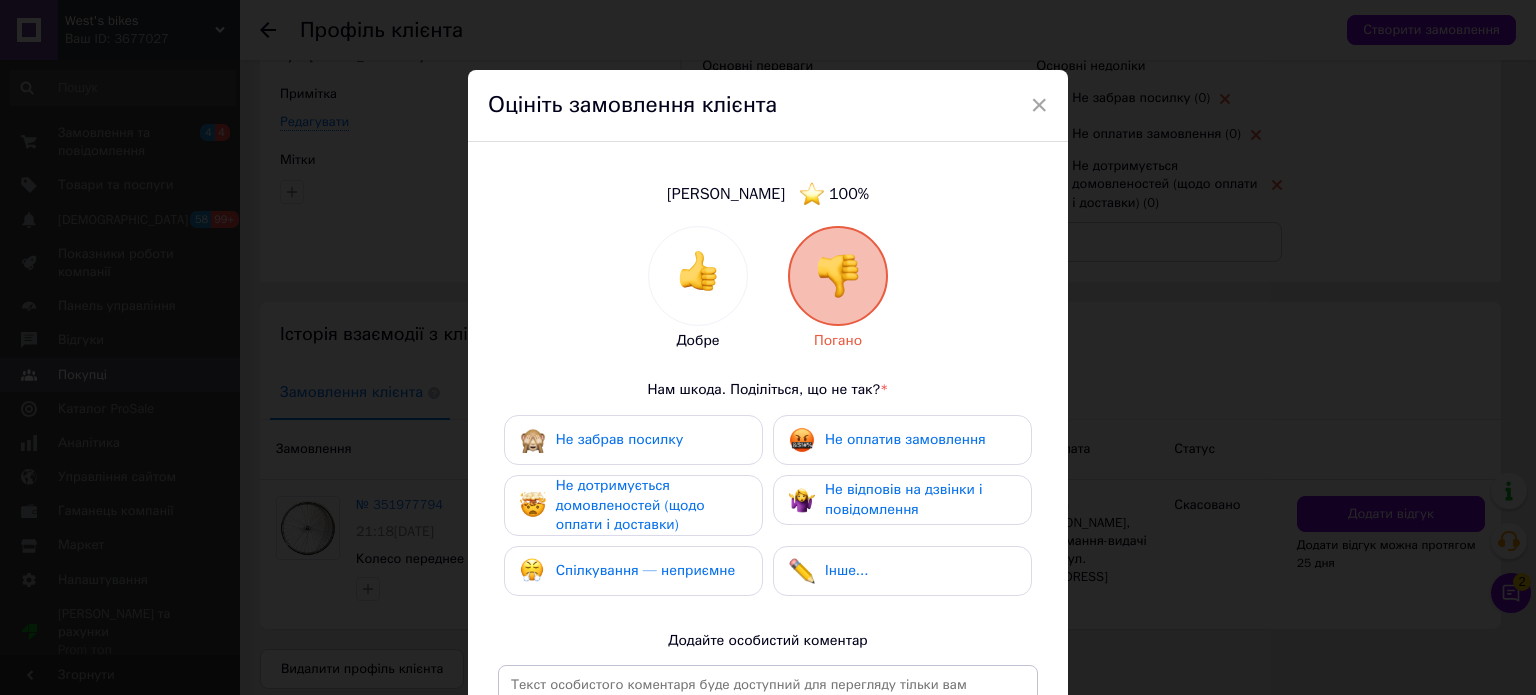 click on "Не дотримується домовленостей (щодо оплати і доставки)" at bounding box center (651, 505) 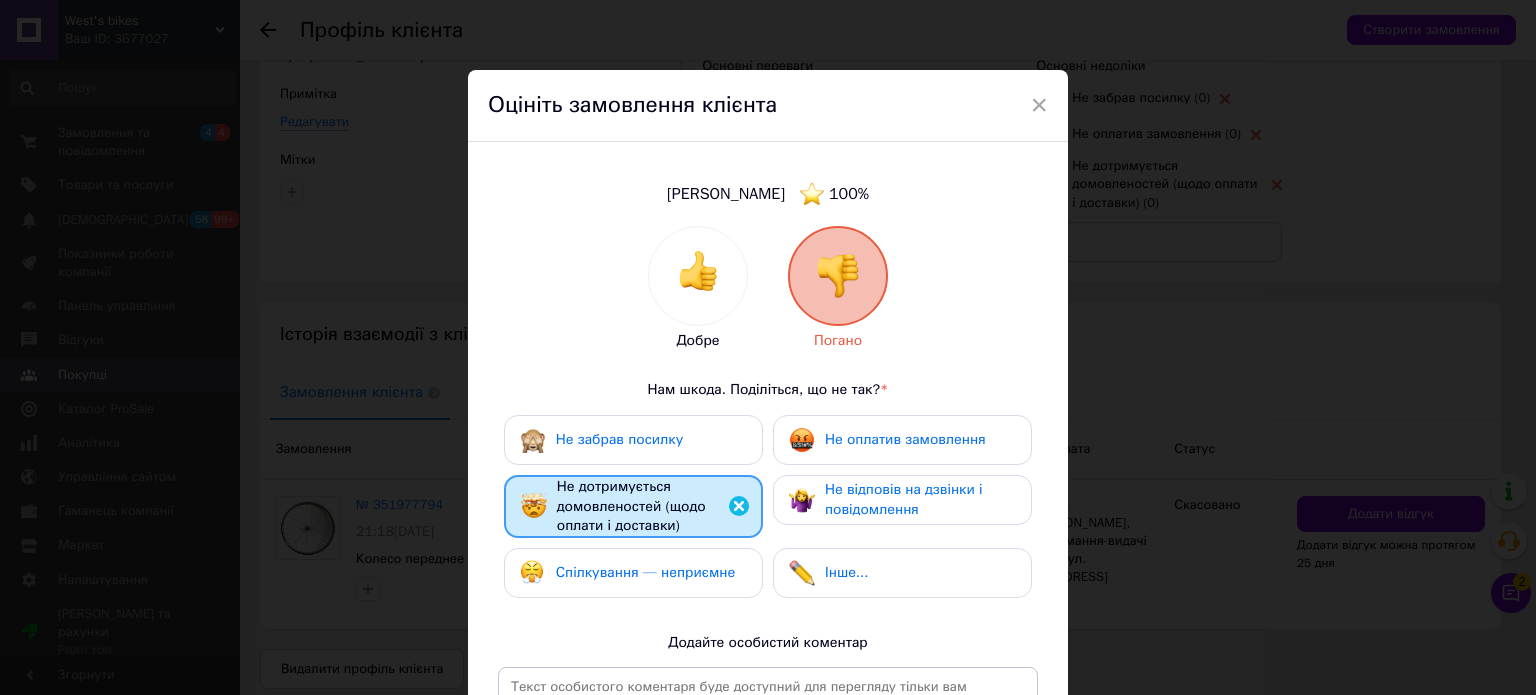 click on "Спілкування — неприємне" at bounding box center [645, 572] 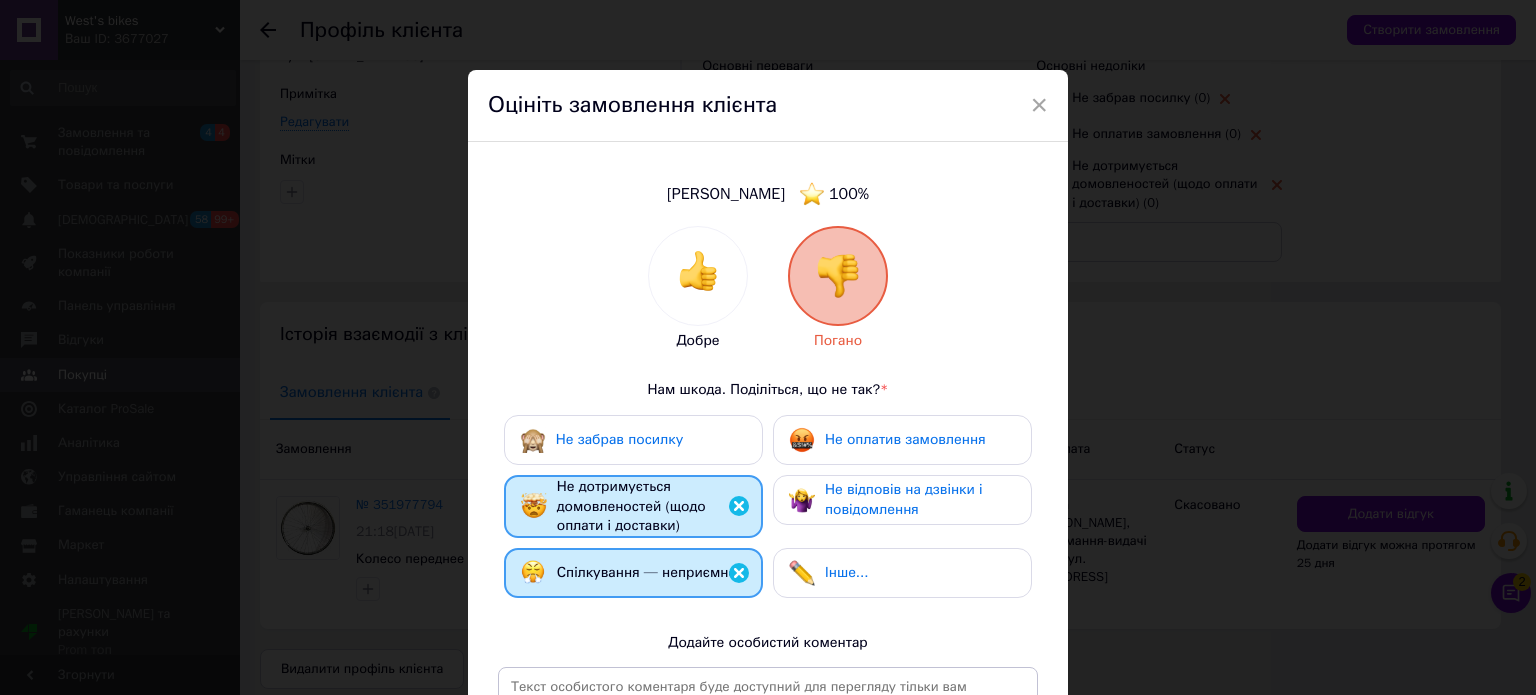 click on "Не відповів на дзвінки і повідомлення" at bounding box center (904, 499) 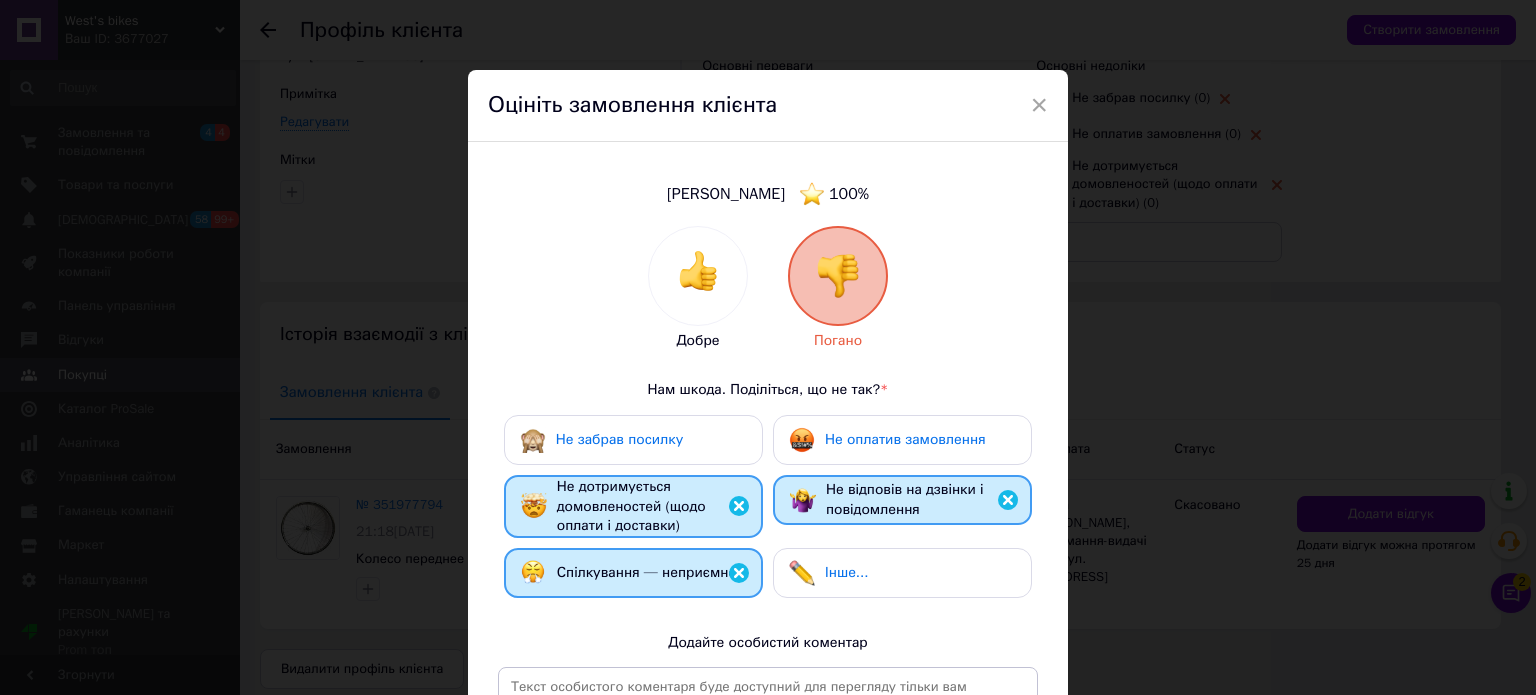 click on "Спілкування — неприємне" at bounding box center (628, 573) 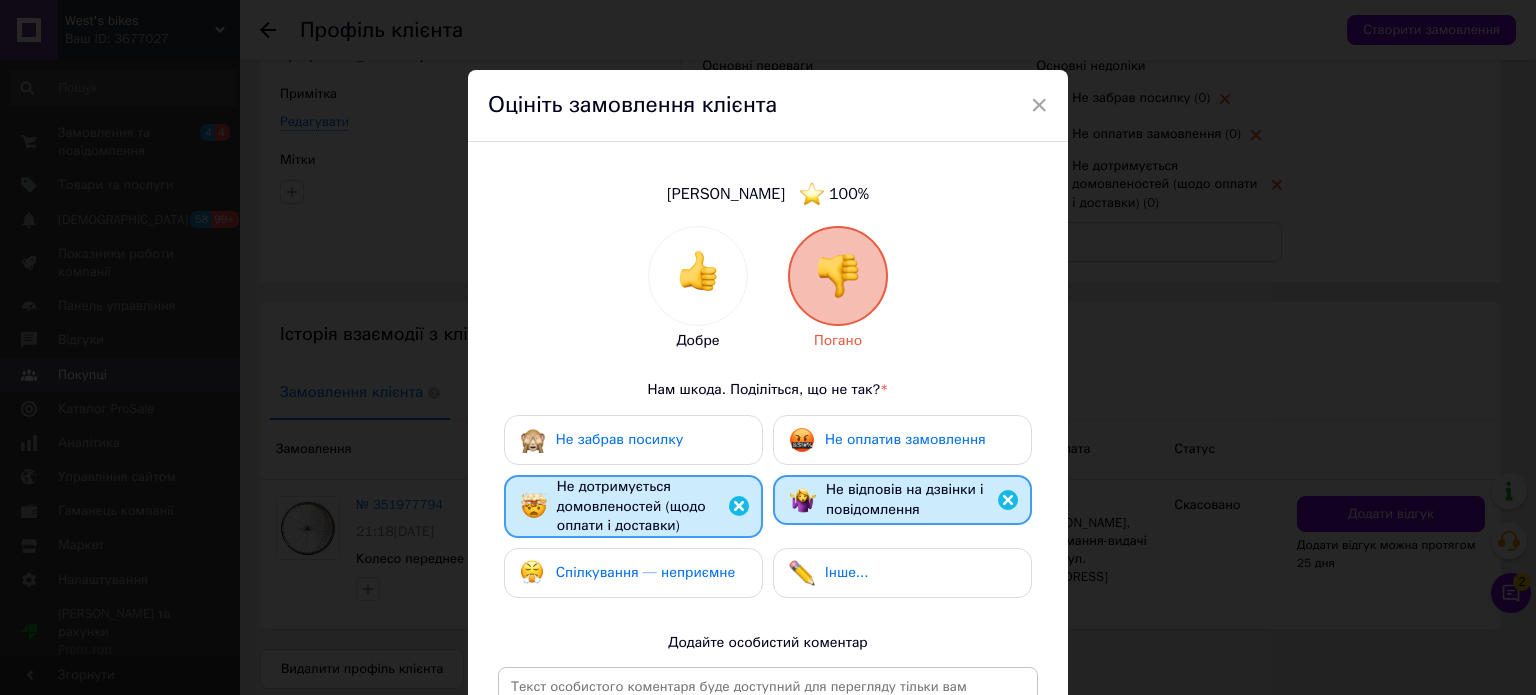 click on "Не оплатив замовлення" at bounding box center (902, 440) 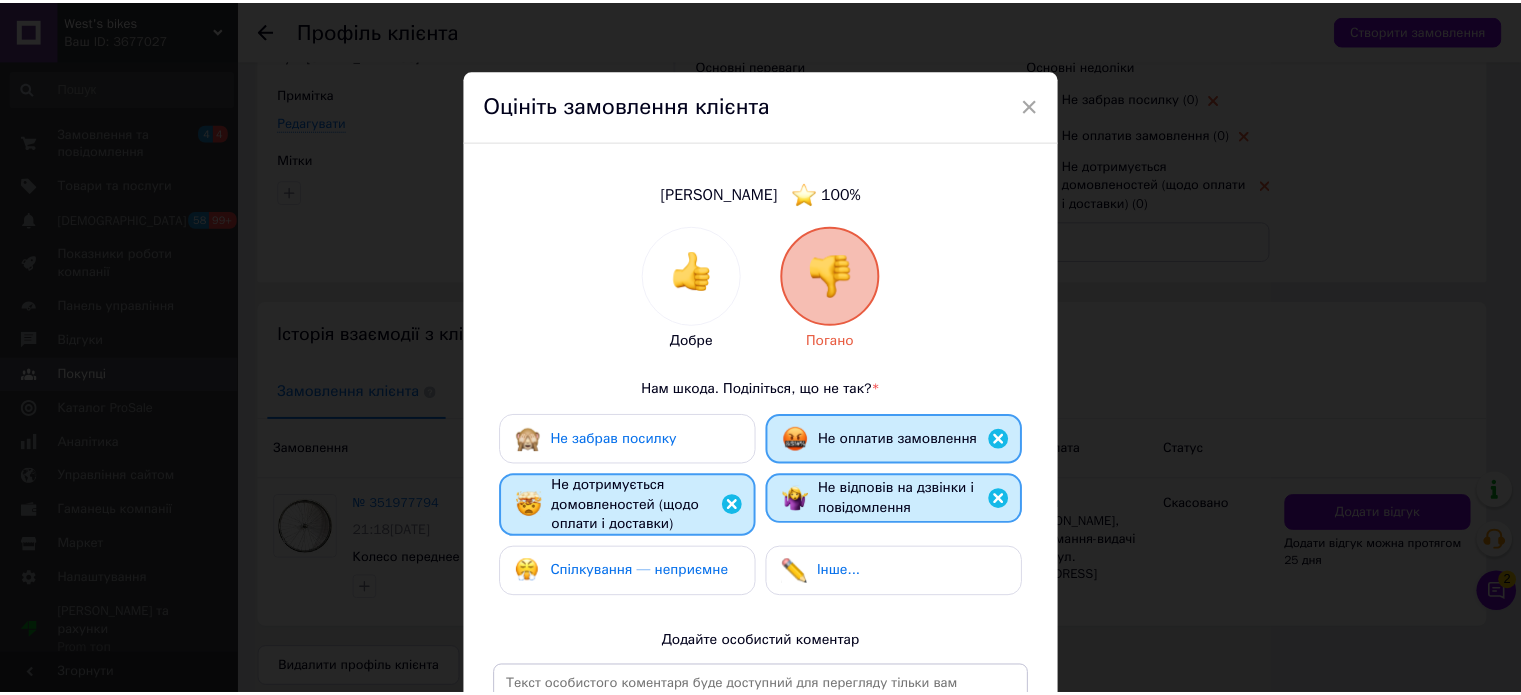 scroll, scrollTop: 300, scrollLeft: 0, axis: vertical 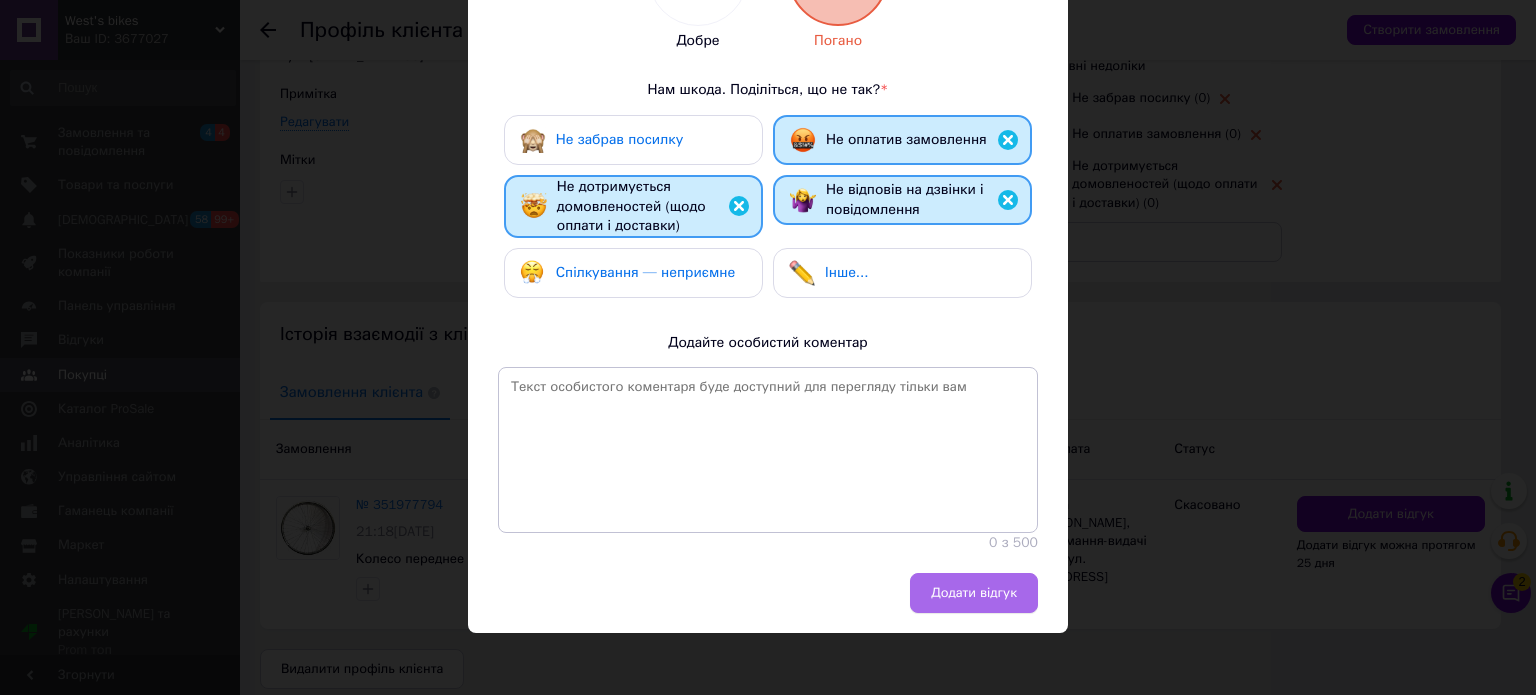 click on "Додати відгук" at bounding box center [768, 603] 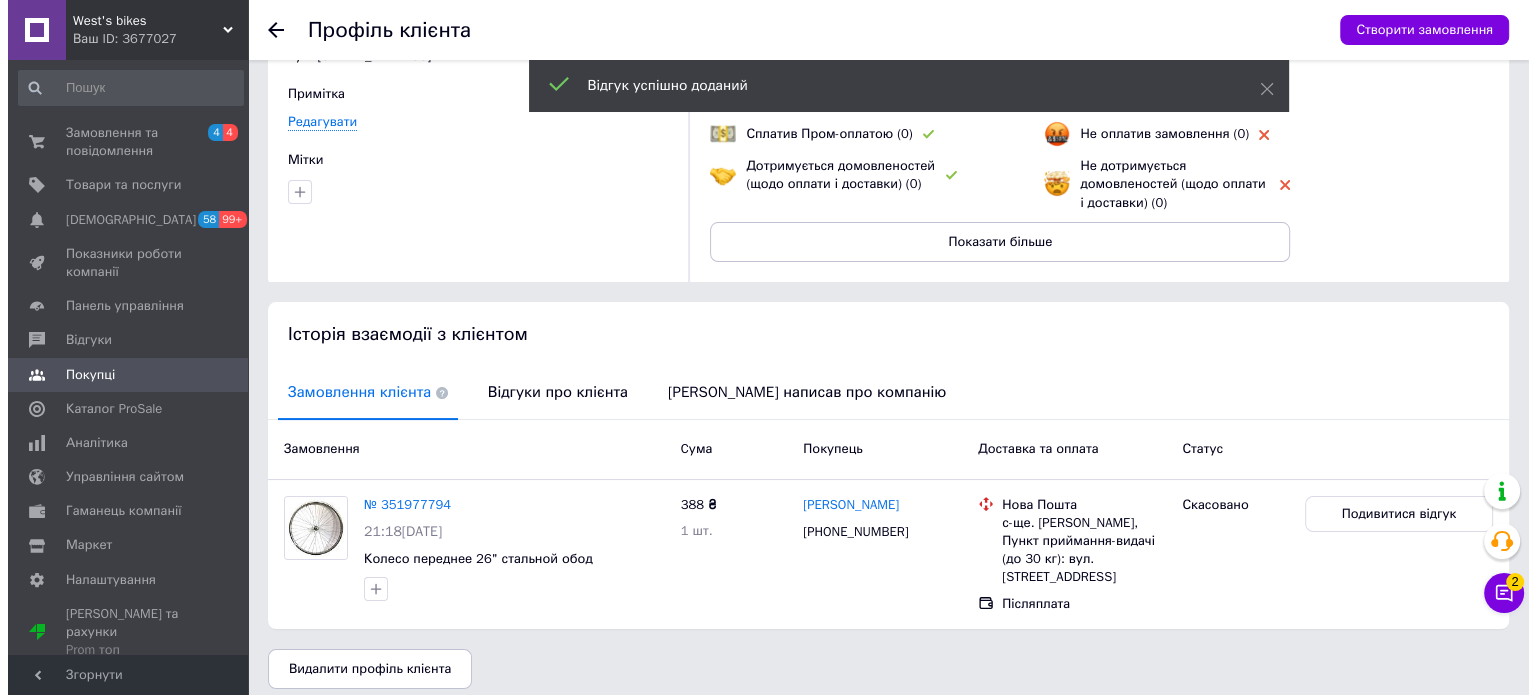 scroll, scrollTop: 0, scrollLeft: 0, axis: both 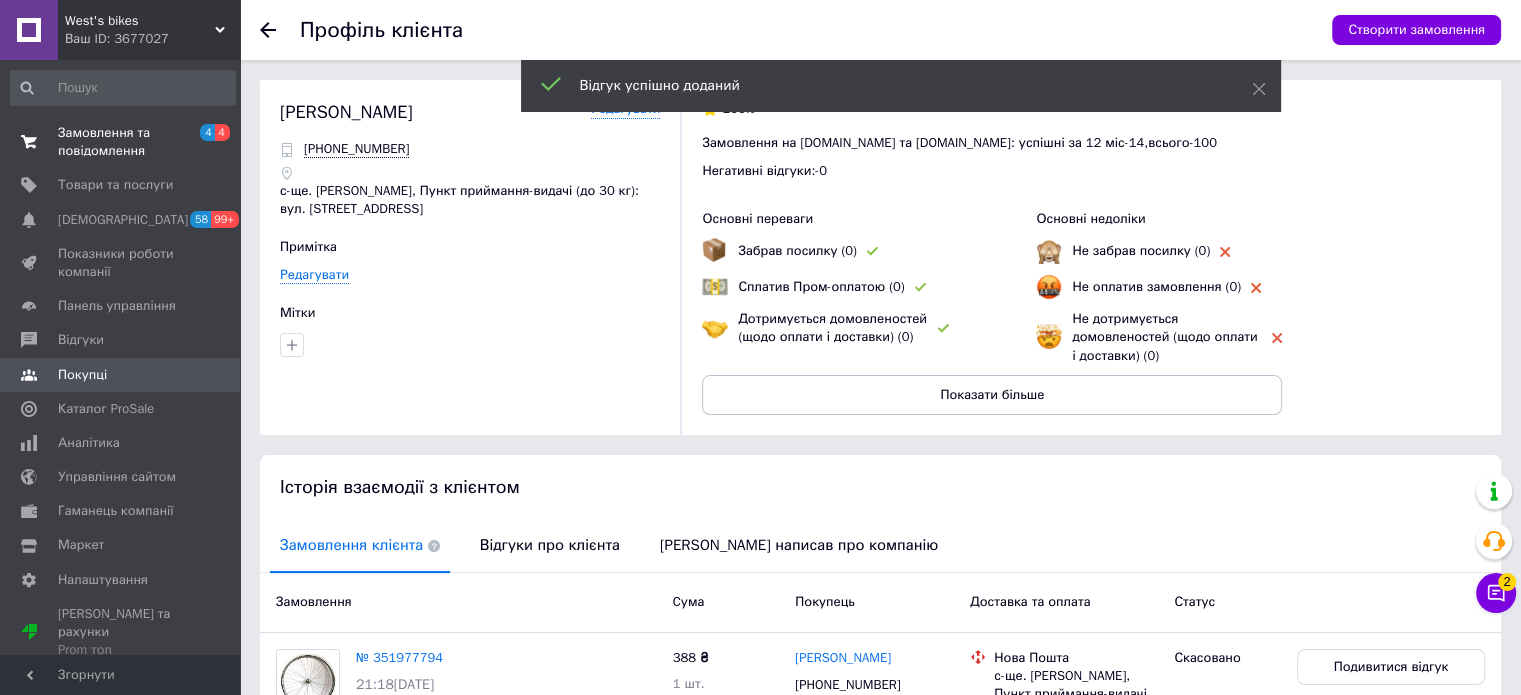 click on "Замовлення та повідомлення" at bounding box center [121, 142] 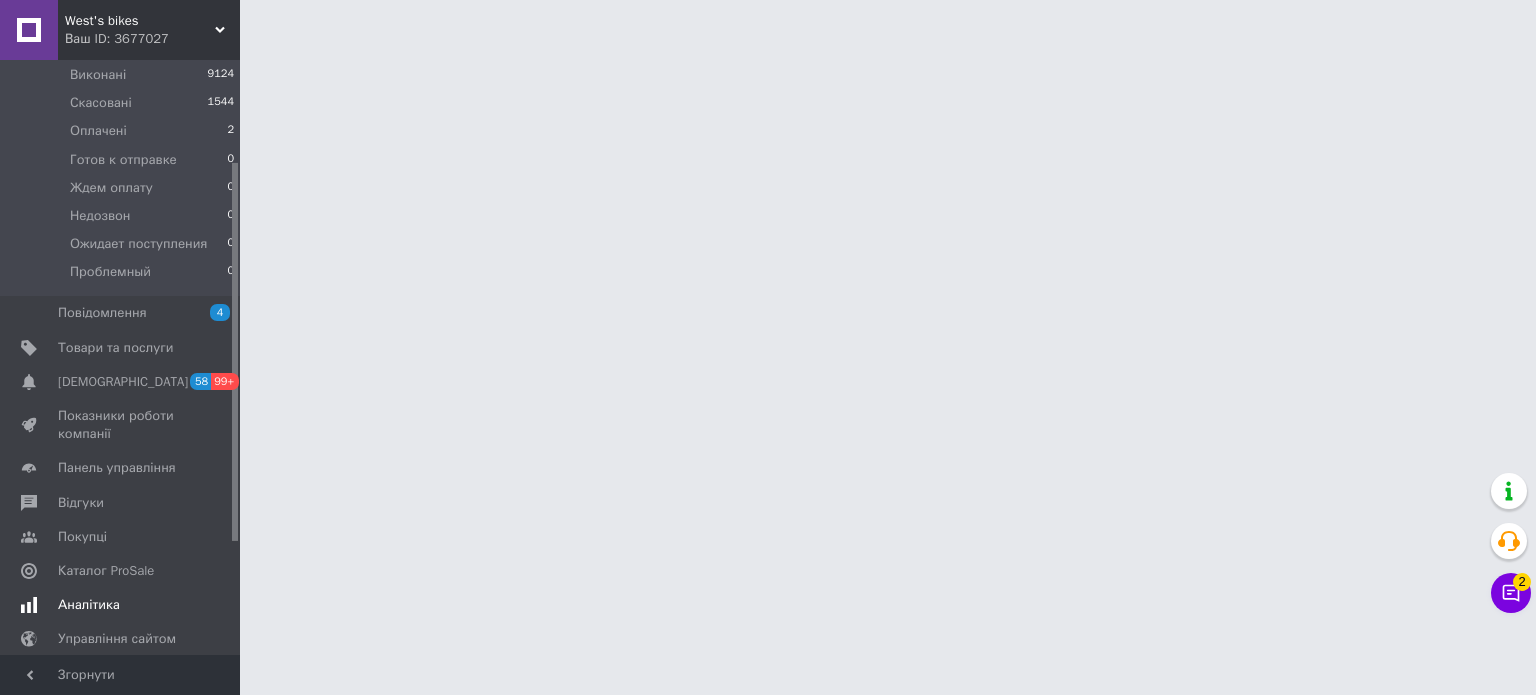 scroll, scrollTop: 200, scrollLeft: 0, axis: vertical 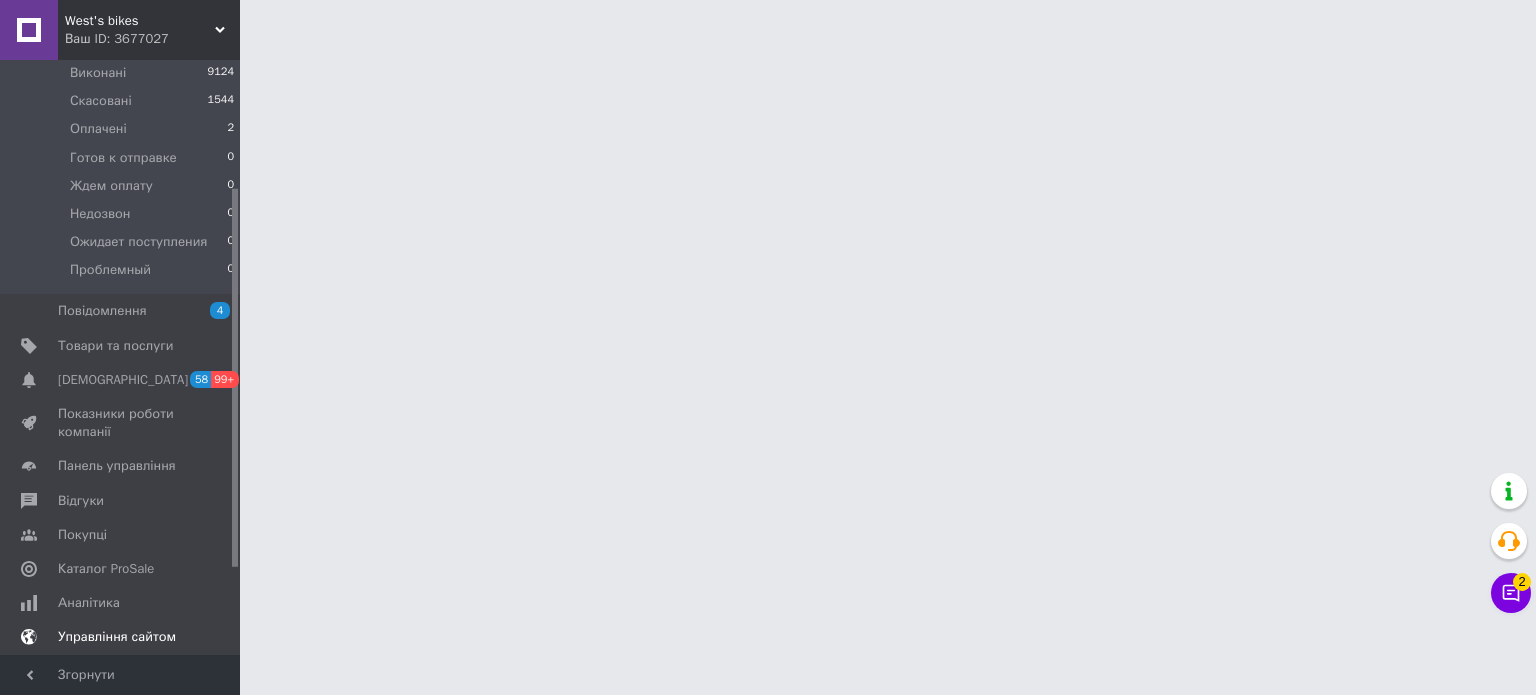 click on "Відгуки" at bounding box center (121, 501) 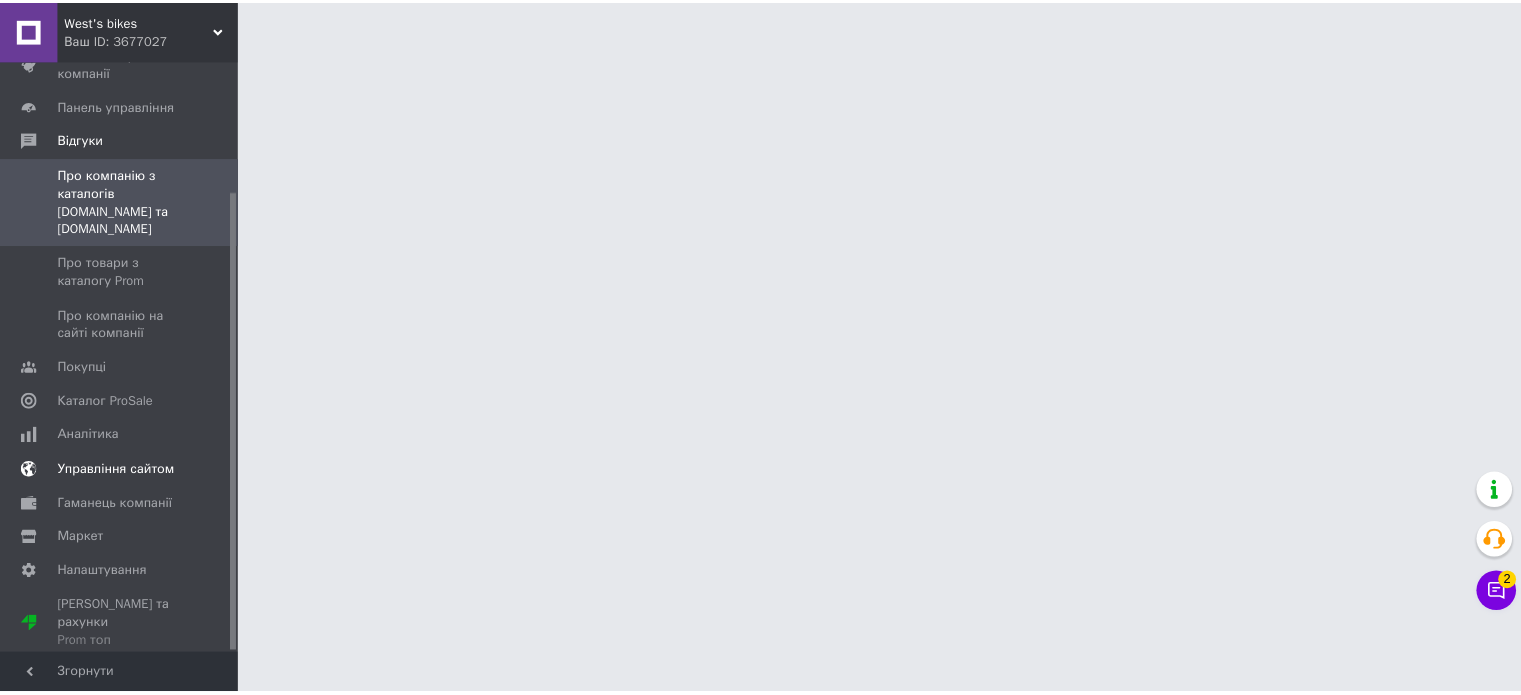 scroll, scrollTop: 168, scrollLeft: 0, axis: vertical 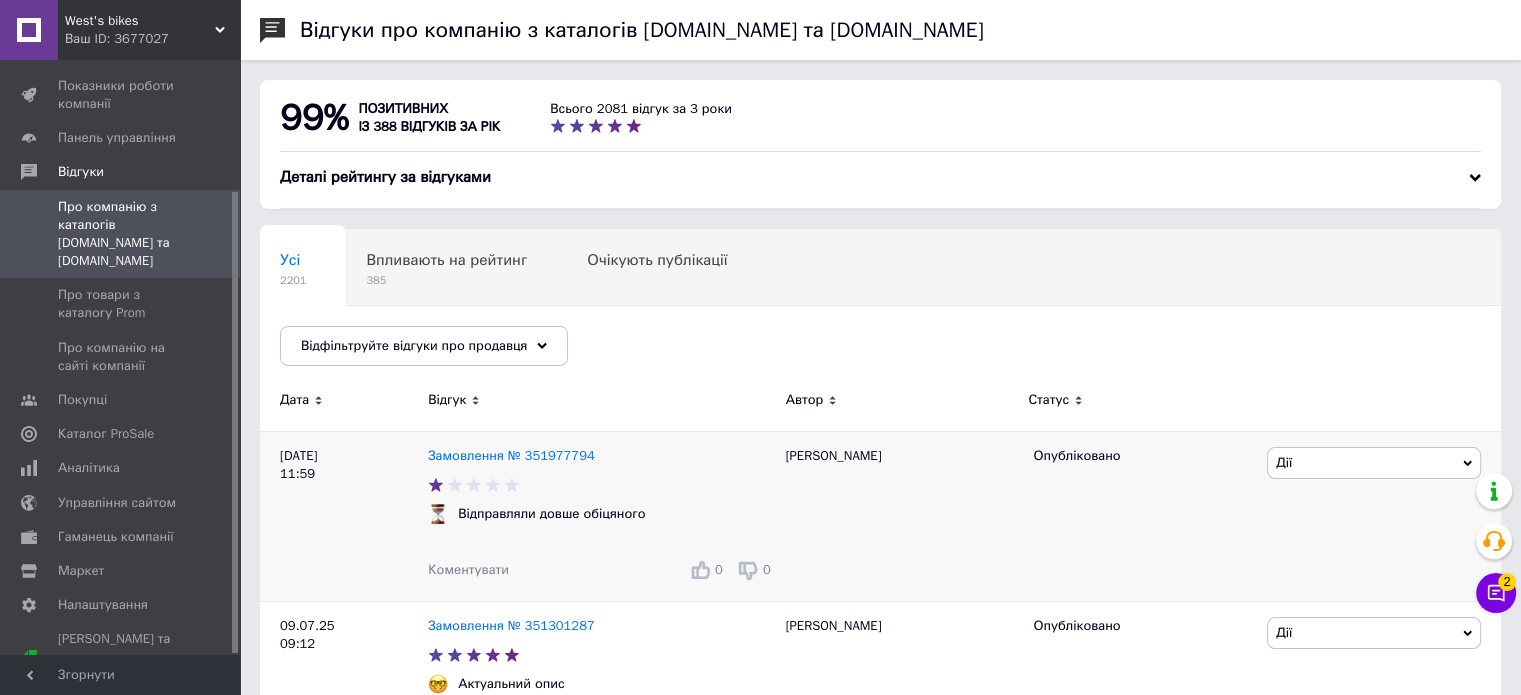 click on "Замовлення № 351977794" at bounding box center [511, 456] 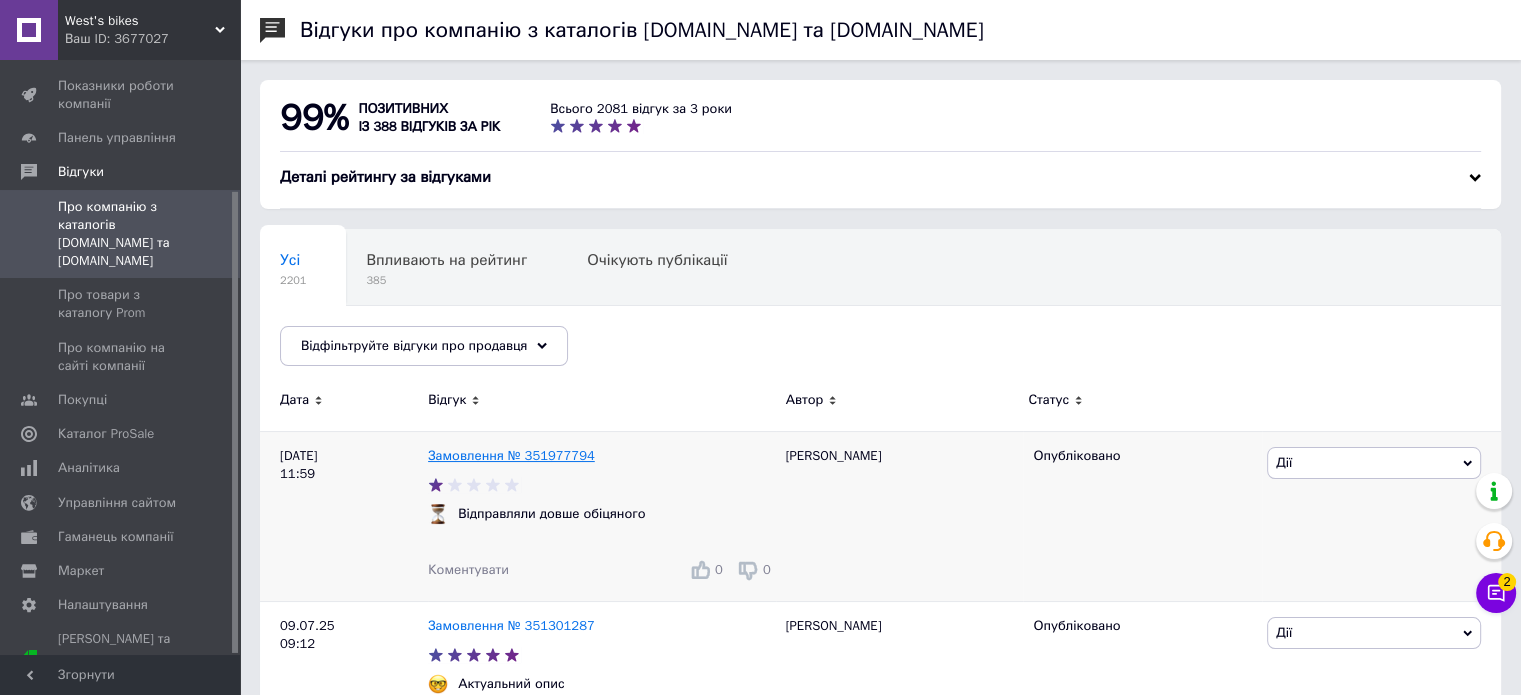click on "Замовлення № 351977794" at bounding box center [511, 455] 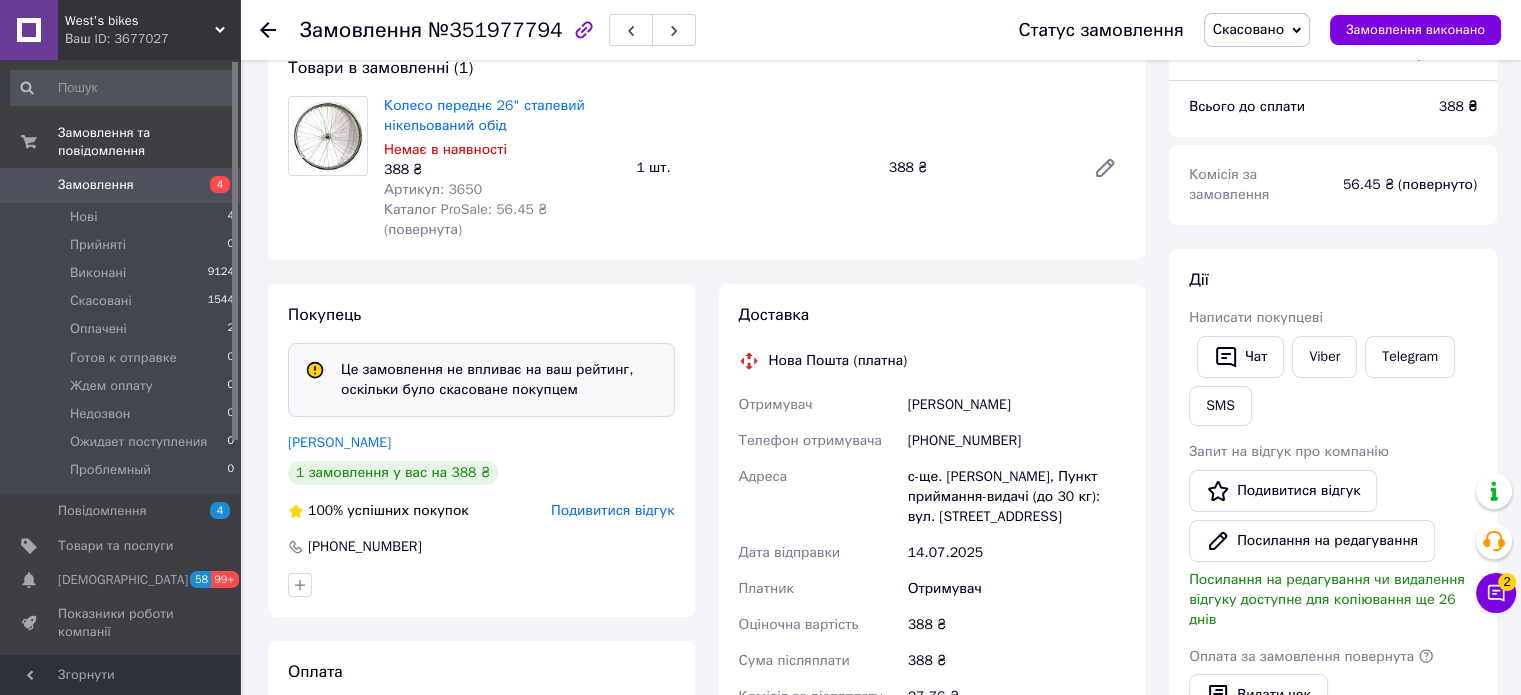 scroll, scrollTop: 200, scrollLeft: 0, axis: vertical 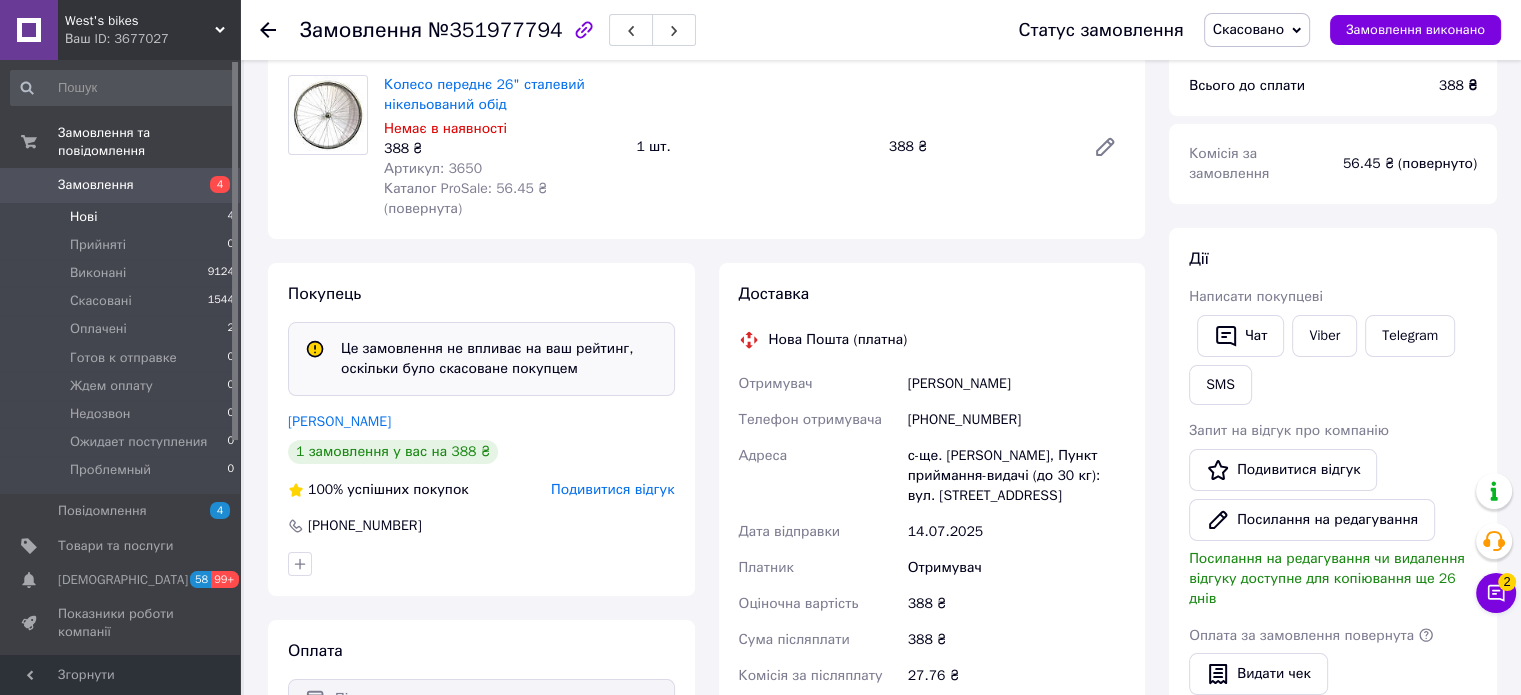 click on "Нові 4" at bounding box center (123, 217) 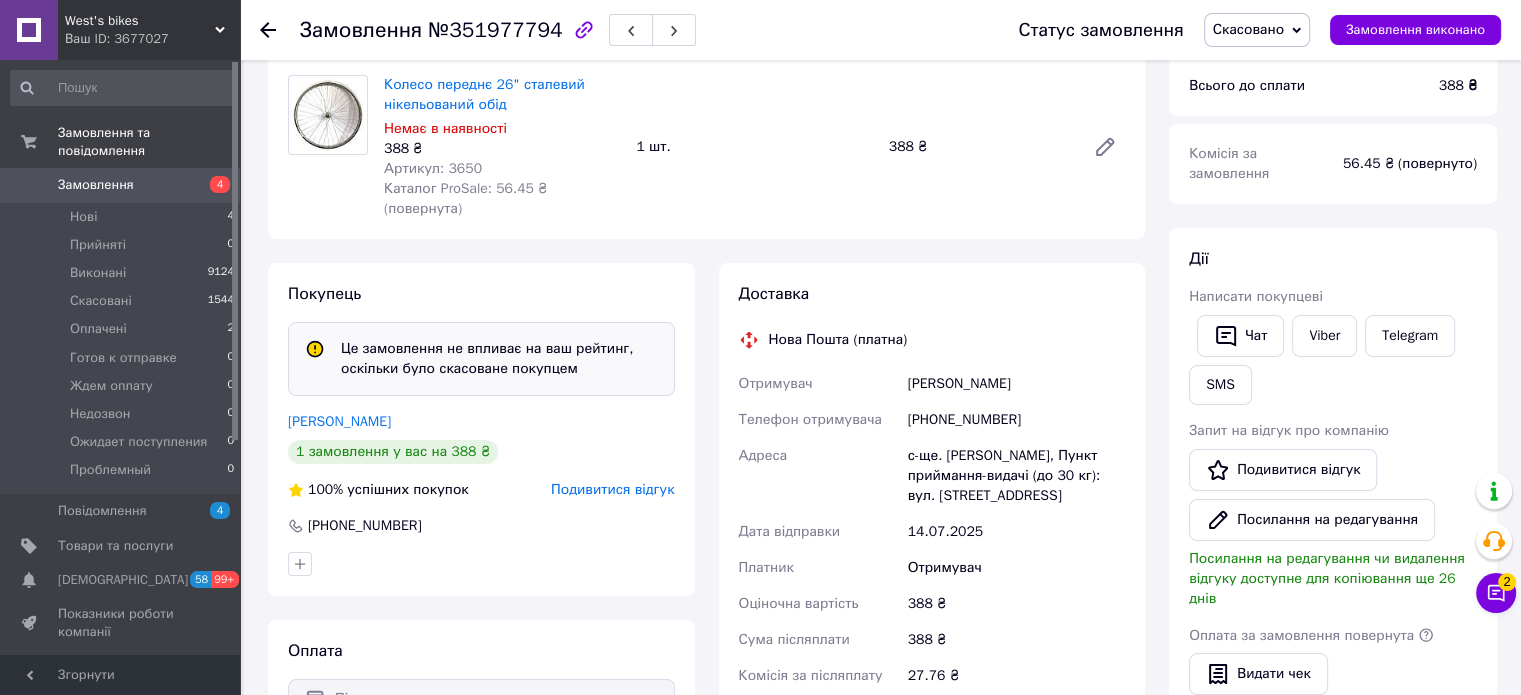 scroll, scrollTop: 0, scrollLeft: 0, axis: both 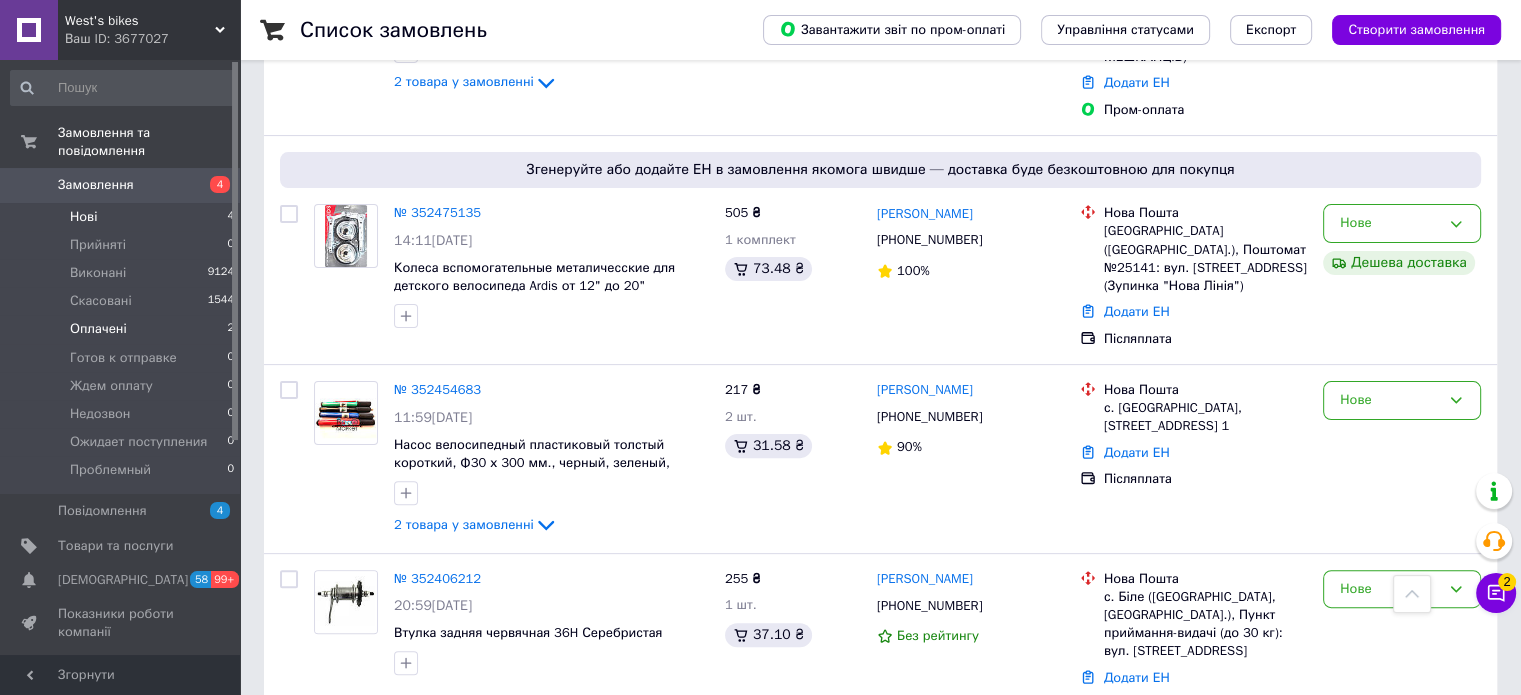 click on "Оплачені 2" at bounding box center [123, 329] 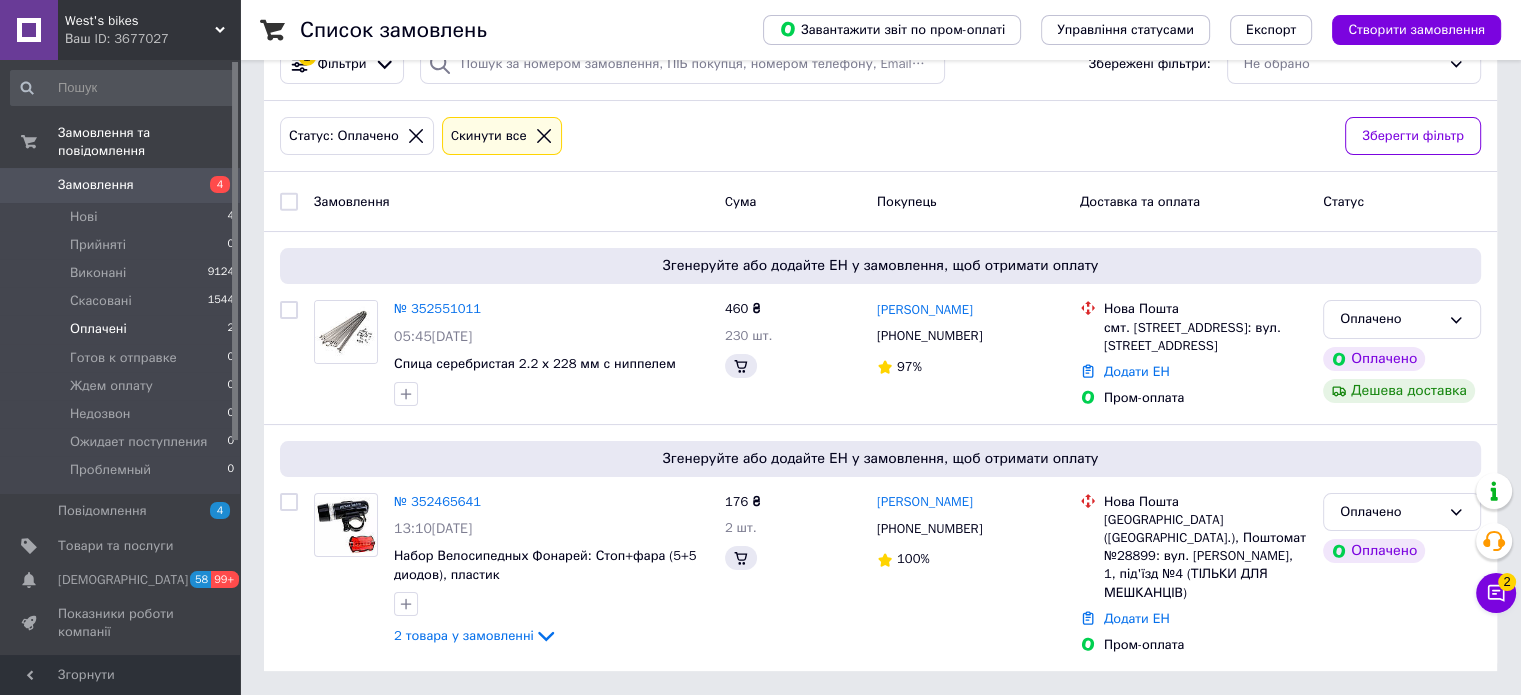 scroll, scrollTop: 0, scrollLeft: 0, axis: both 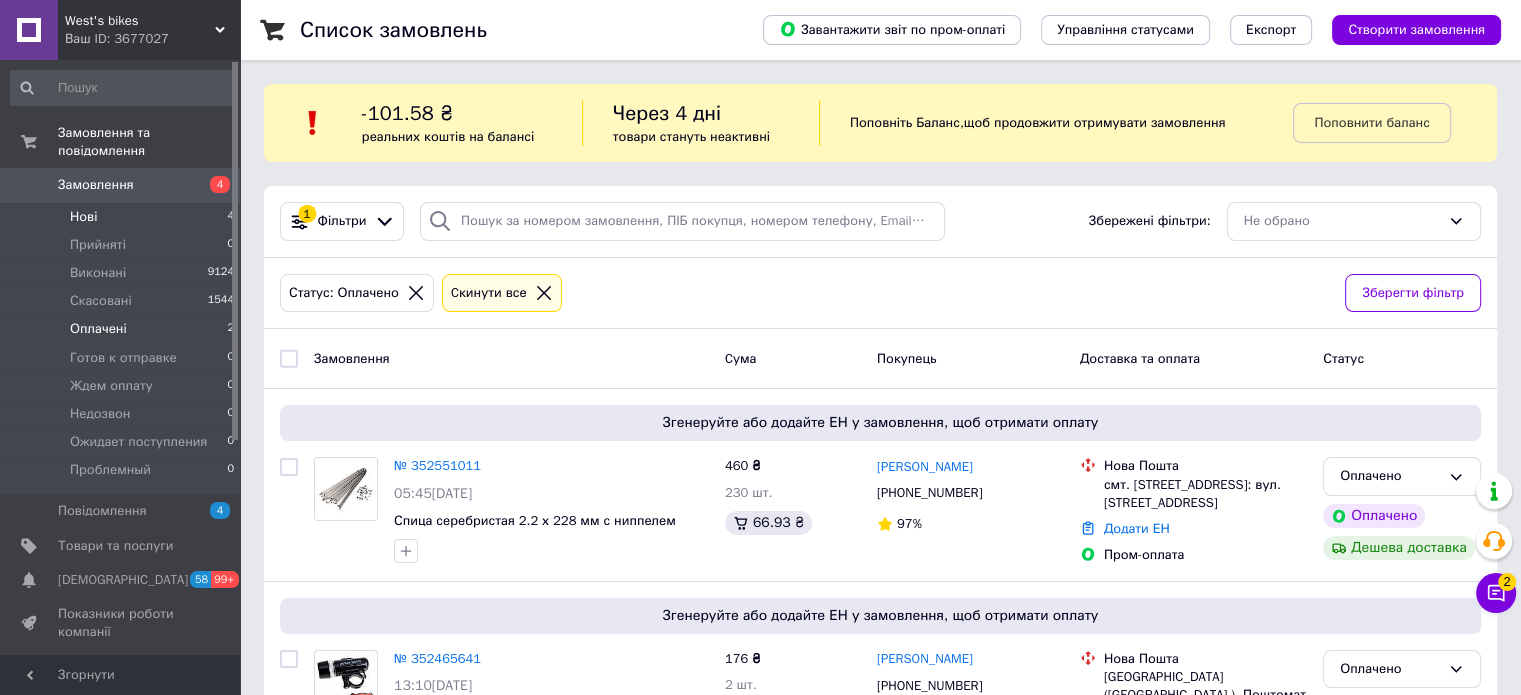 click on "Нові 4" at bounding box center [123, 217] 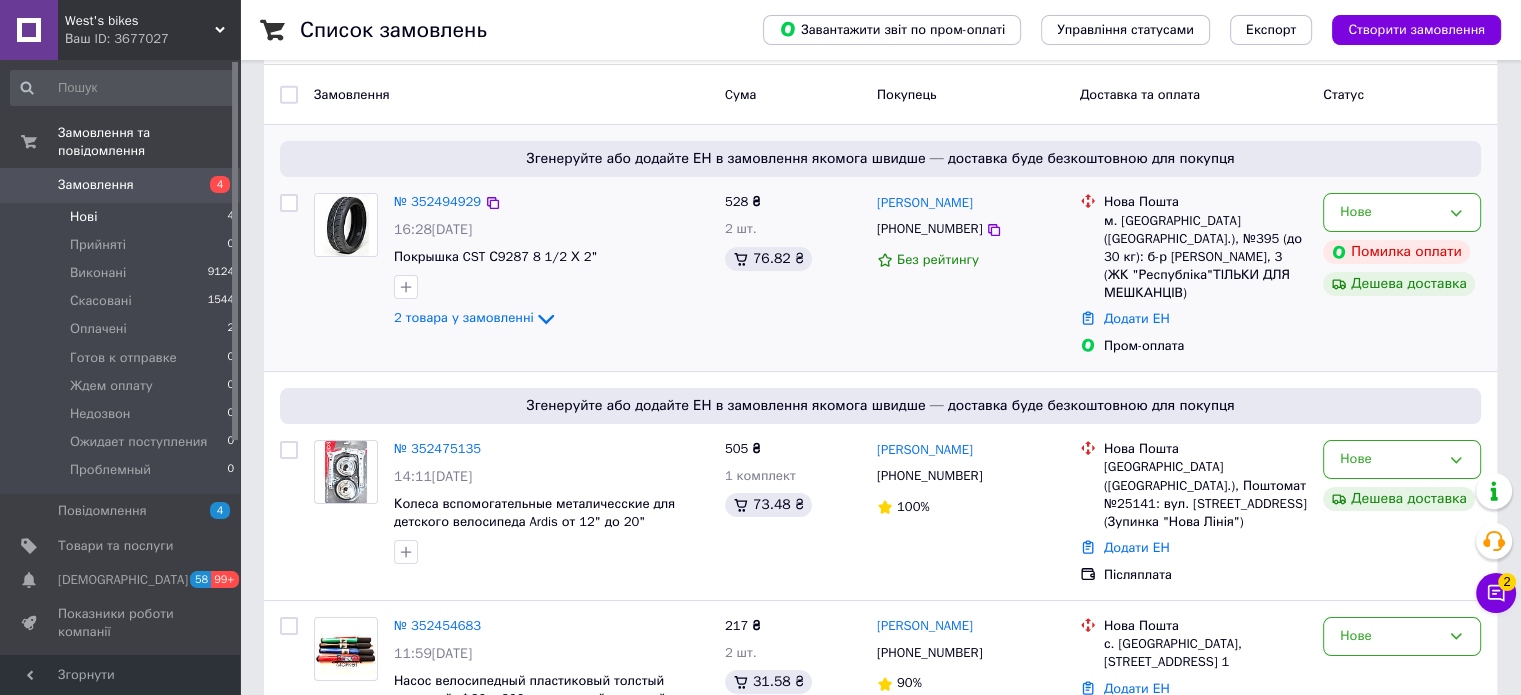 scroll, scrollTop: 368, scrollLeft: 0, axis: vertical 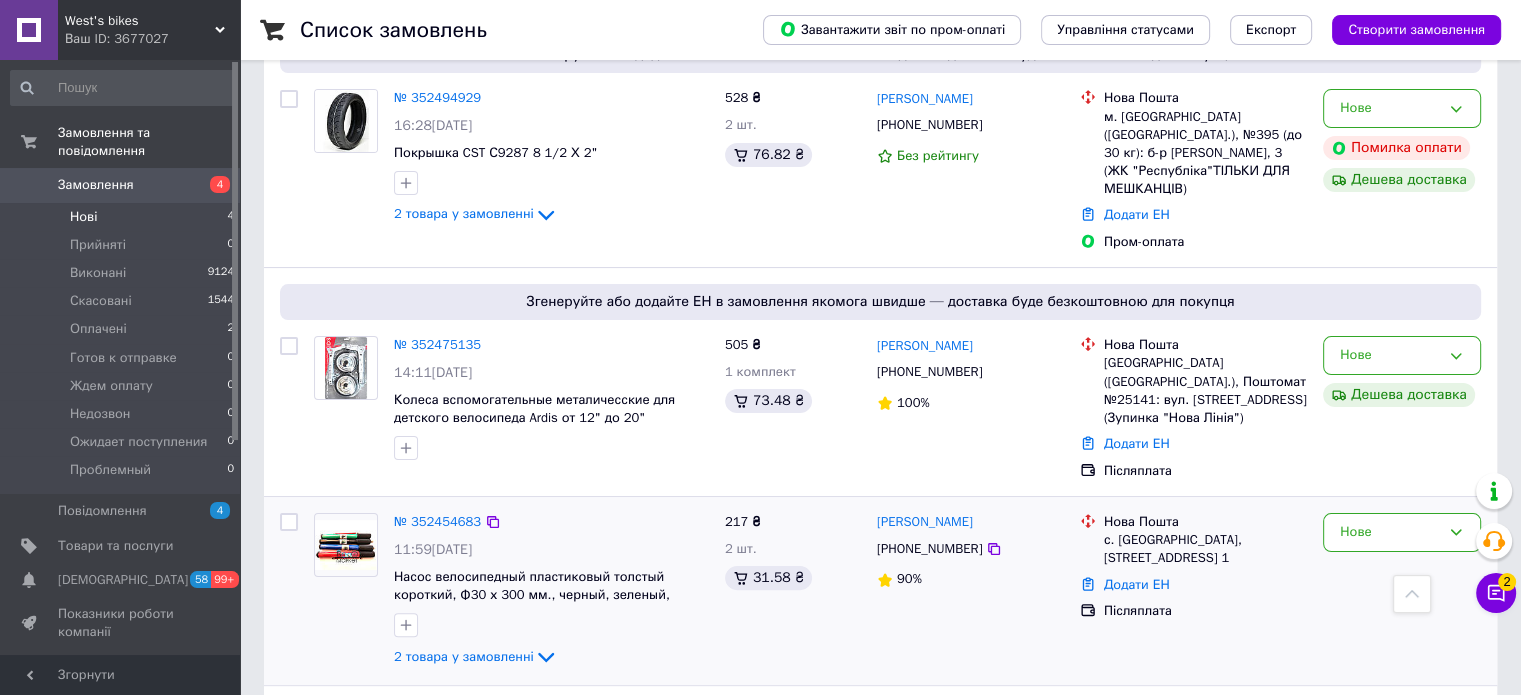 click on "Нове" at bounding box center (1402, 591) 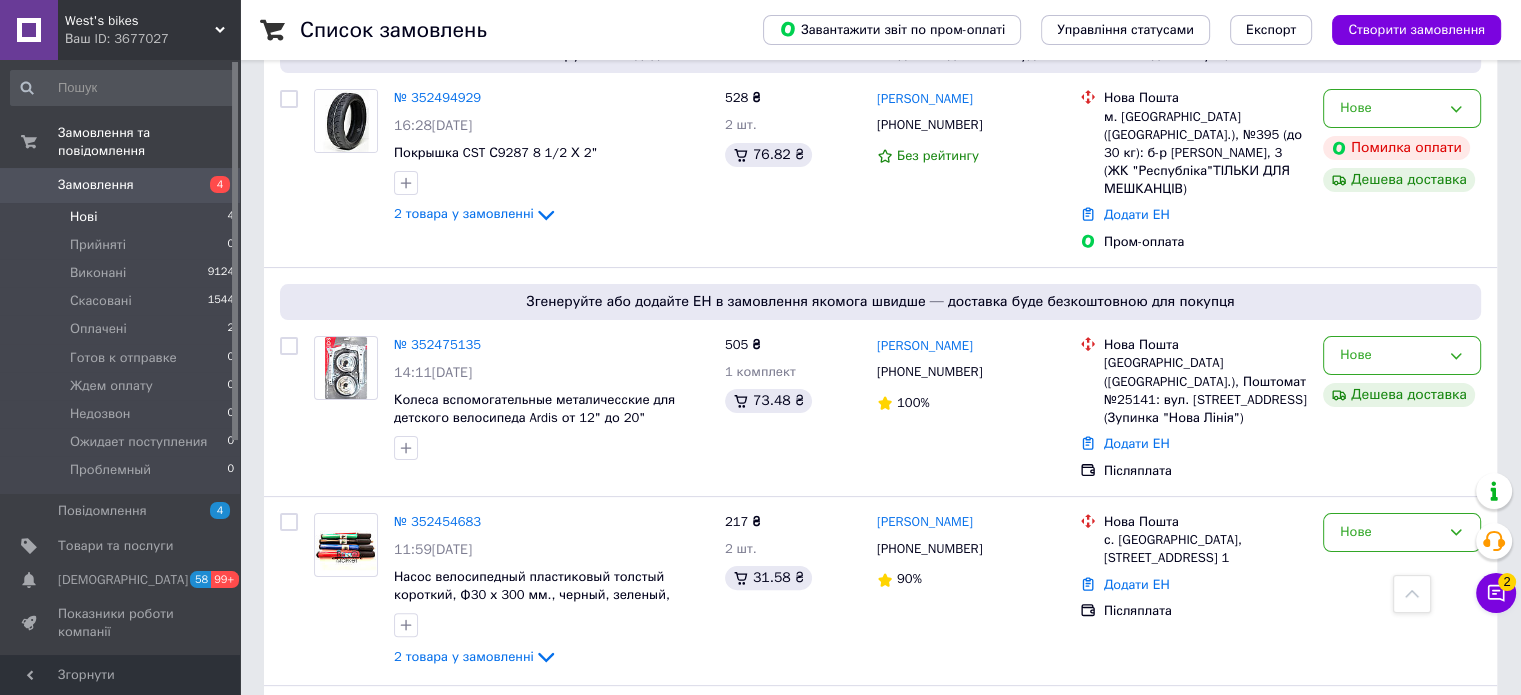 click 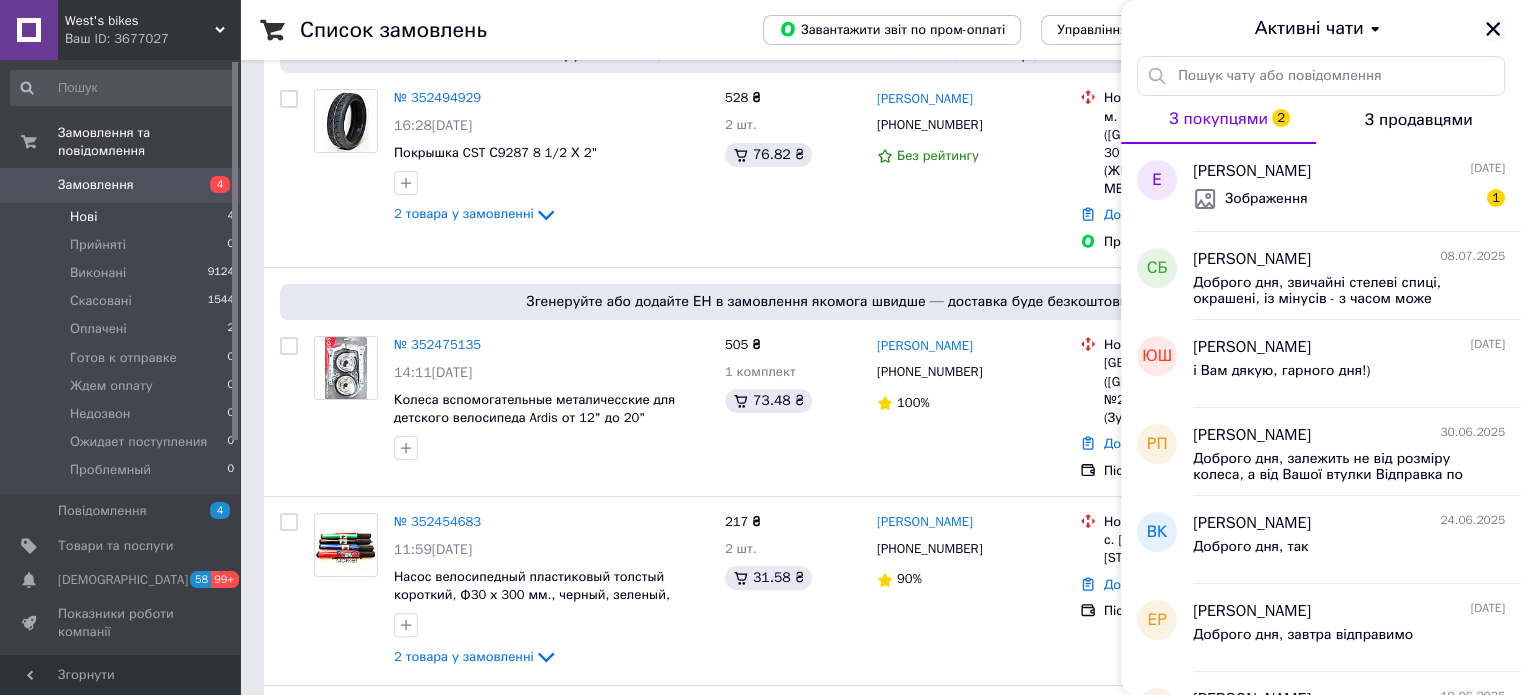 click 